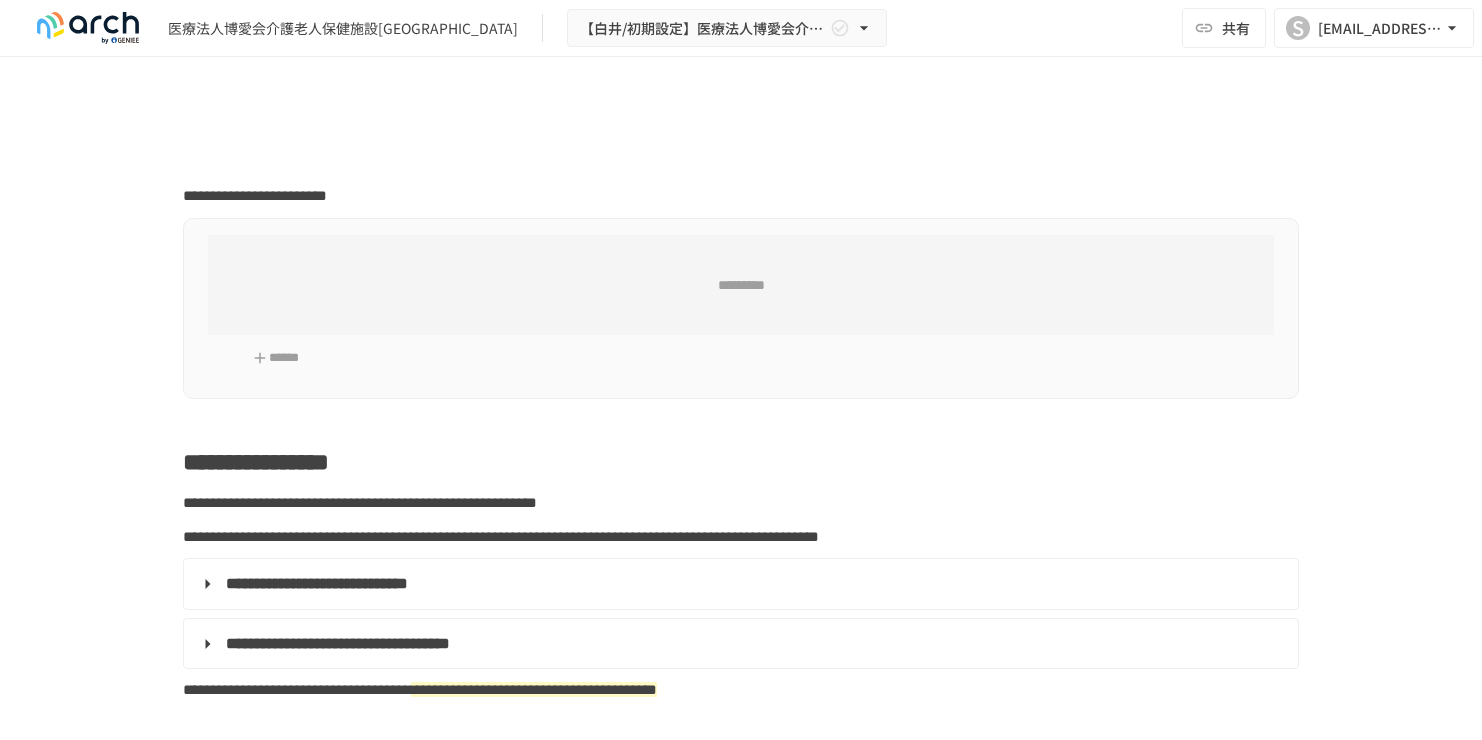 scroll, scrollTop: 0, scrollLeft: 0, axis: both 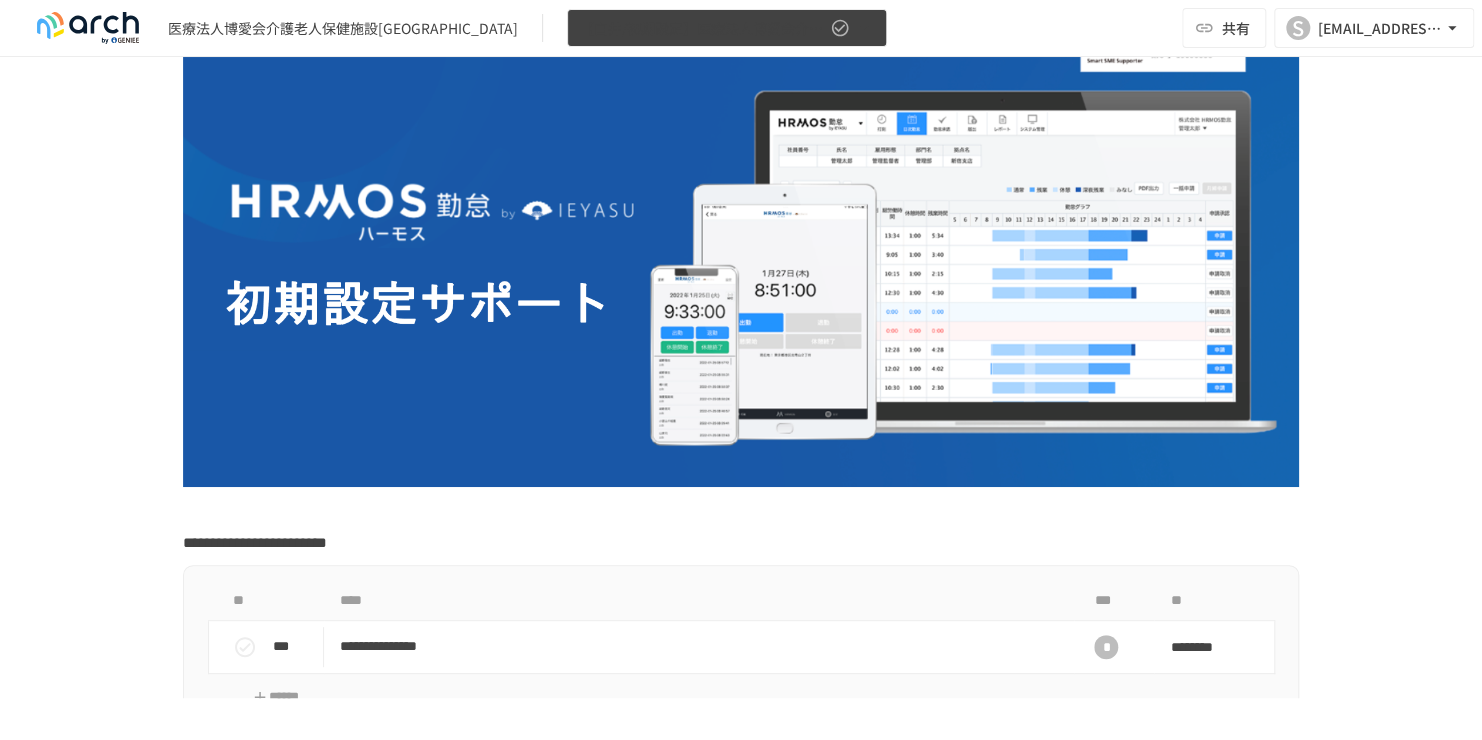 click 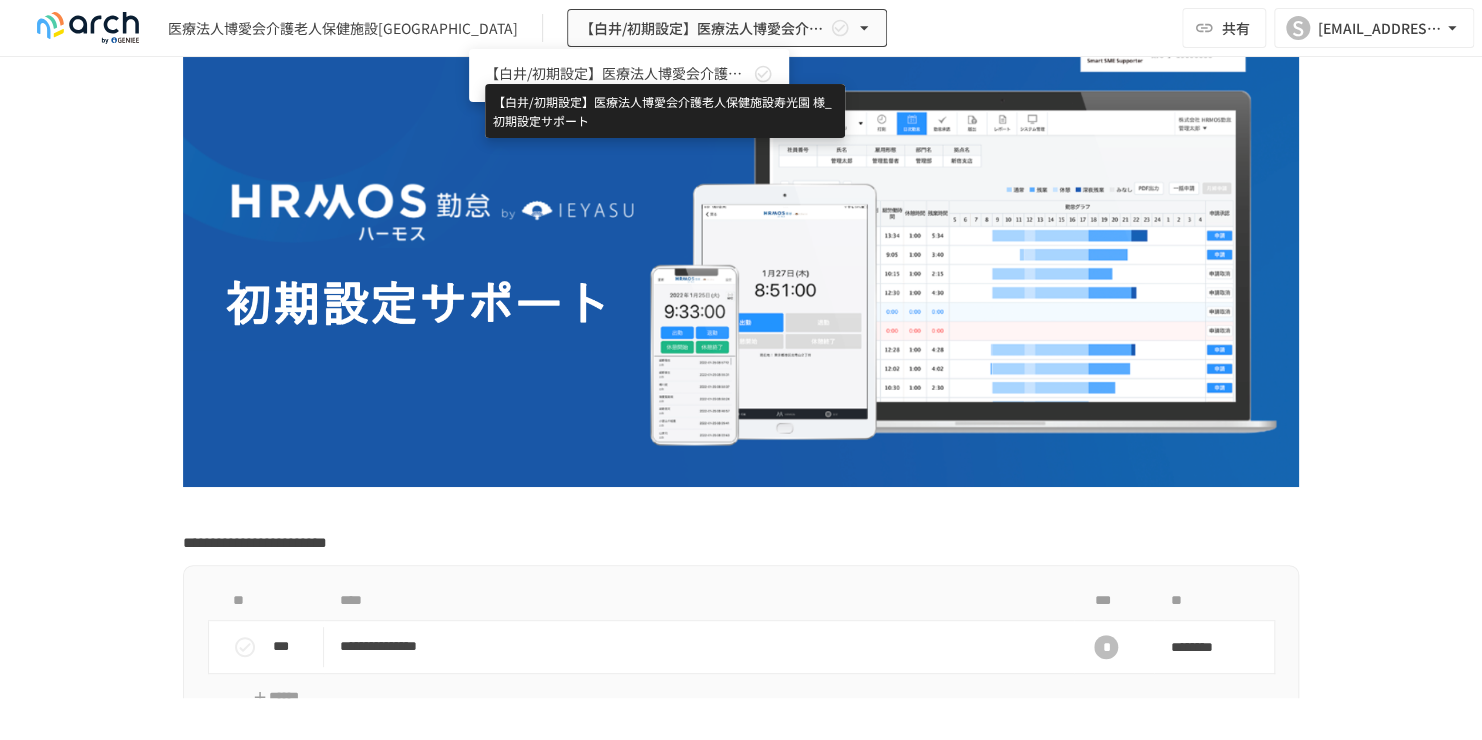 click on "【白井/初期設定】医療法人博愛会介護老人保健施設寿光園 様_初期設定サポート" at bounding box center [617, 73] 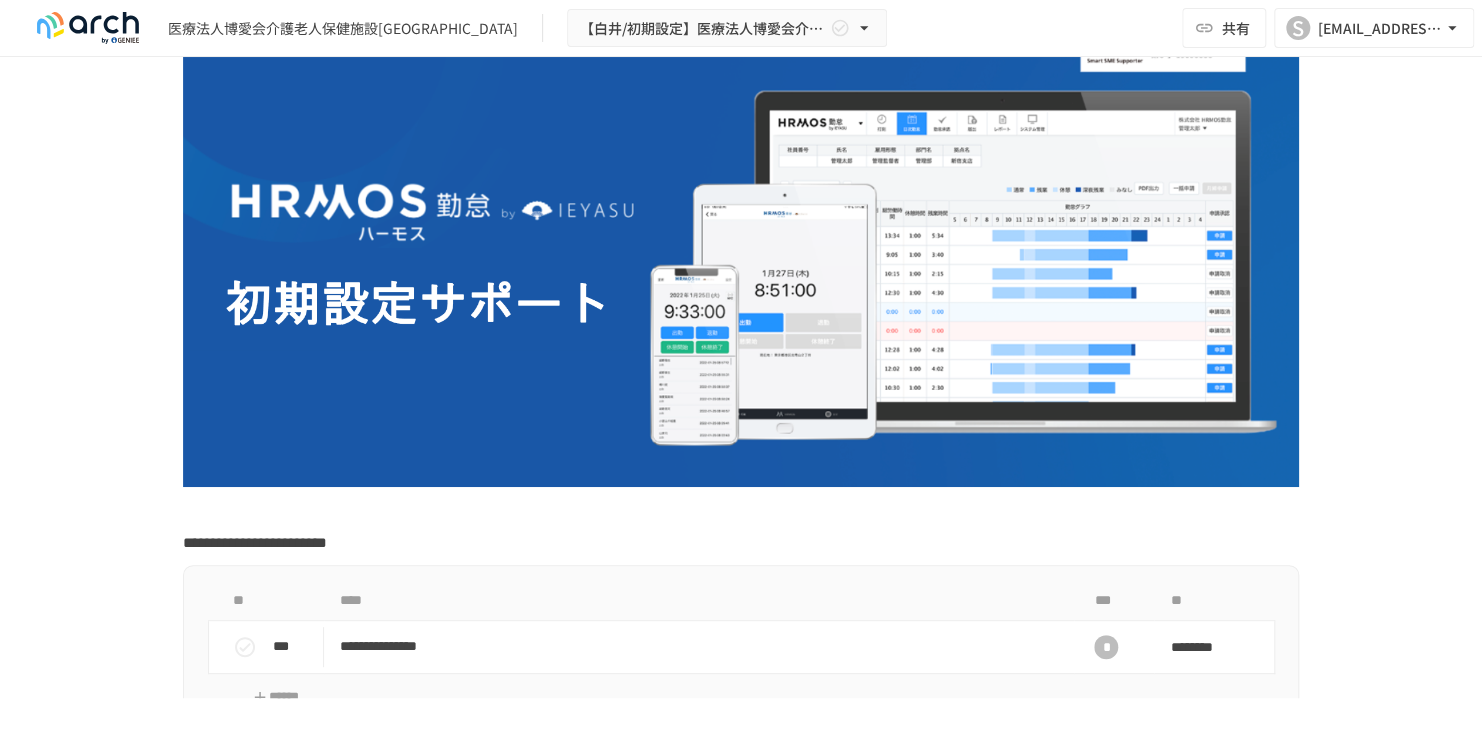 click on "医療法人博愛会介護老人保健施設[GEOGRAPHIC_DATA]" at bounding box center (343, 28) 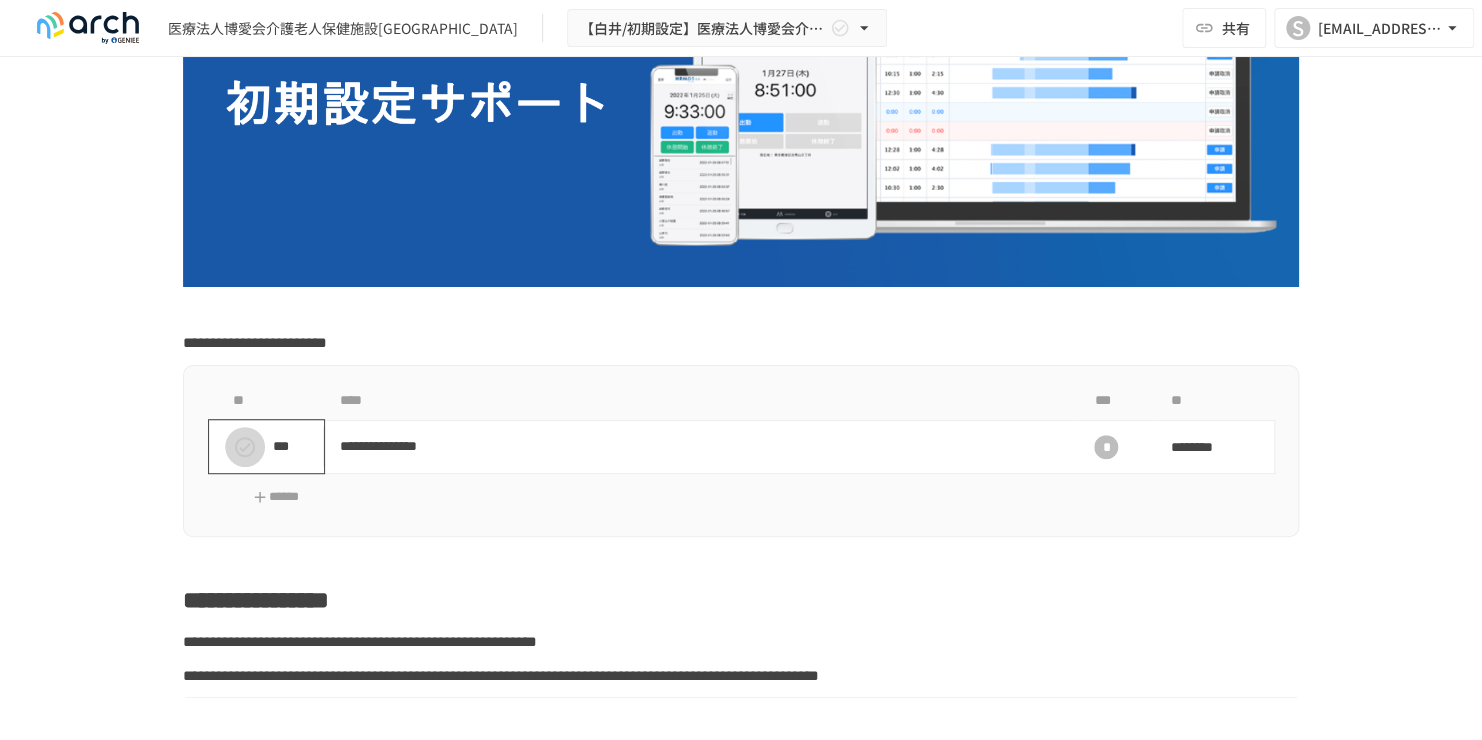 click 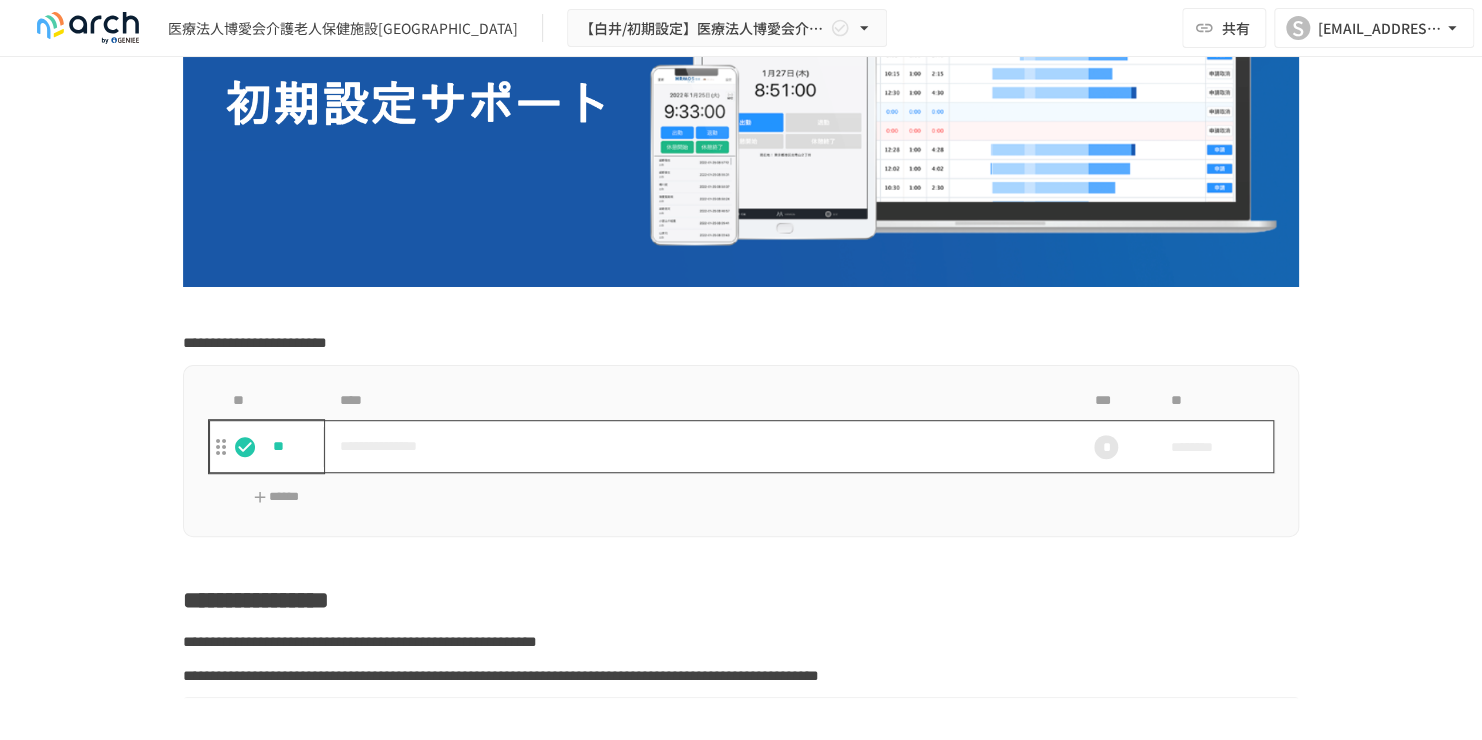 scroll, scrollTop: 600, scrollLeft: 0, axis: vertical 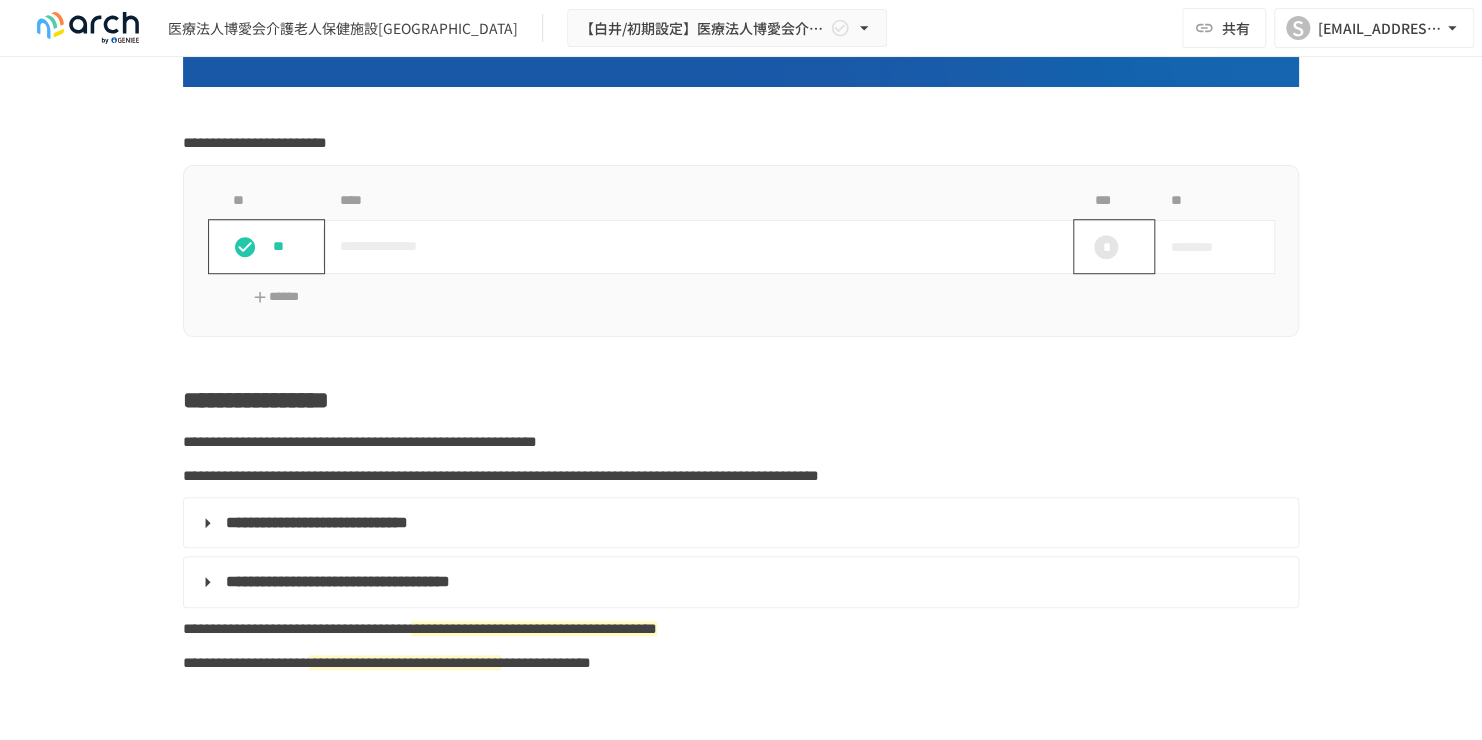 click on "*" at bounding box center [1106, 247] 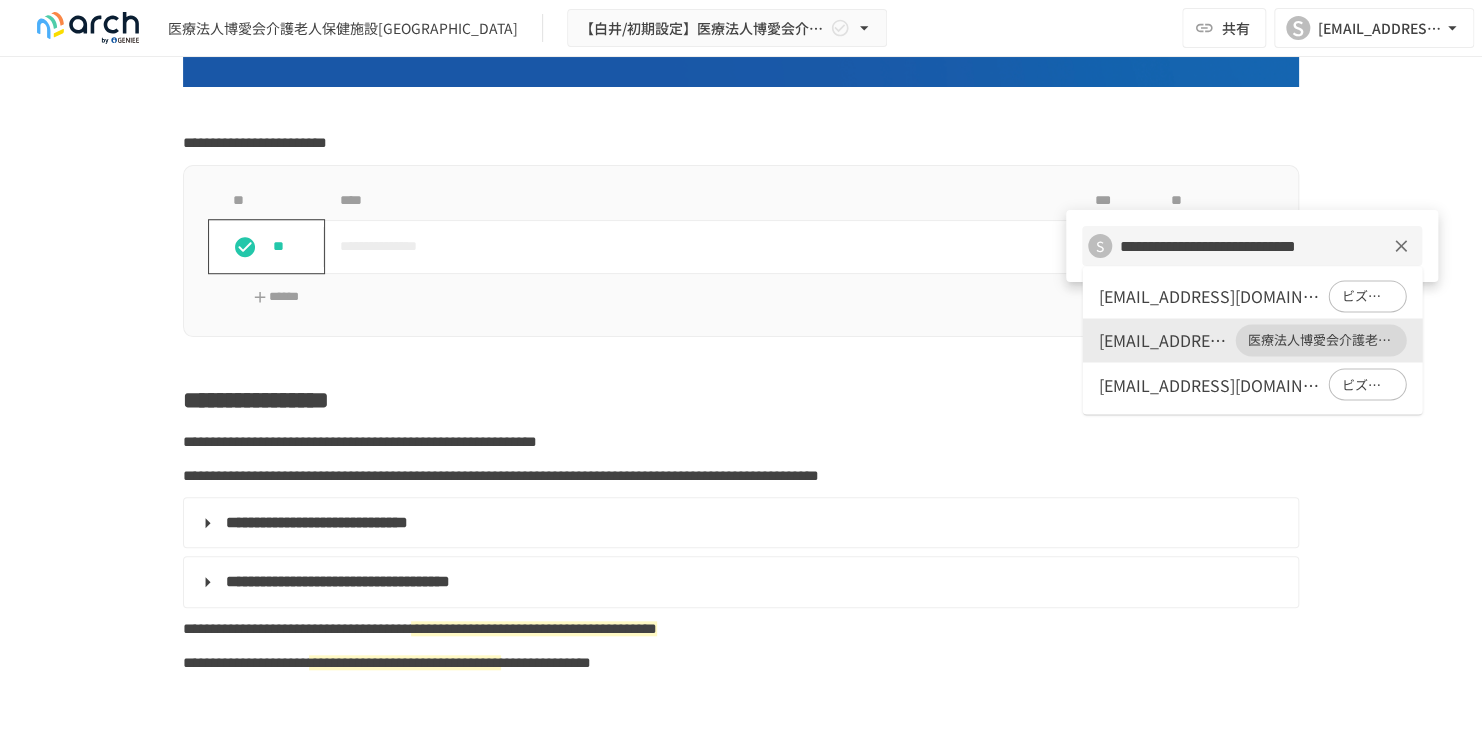click on "**********" at bounding box center [1234, 246] 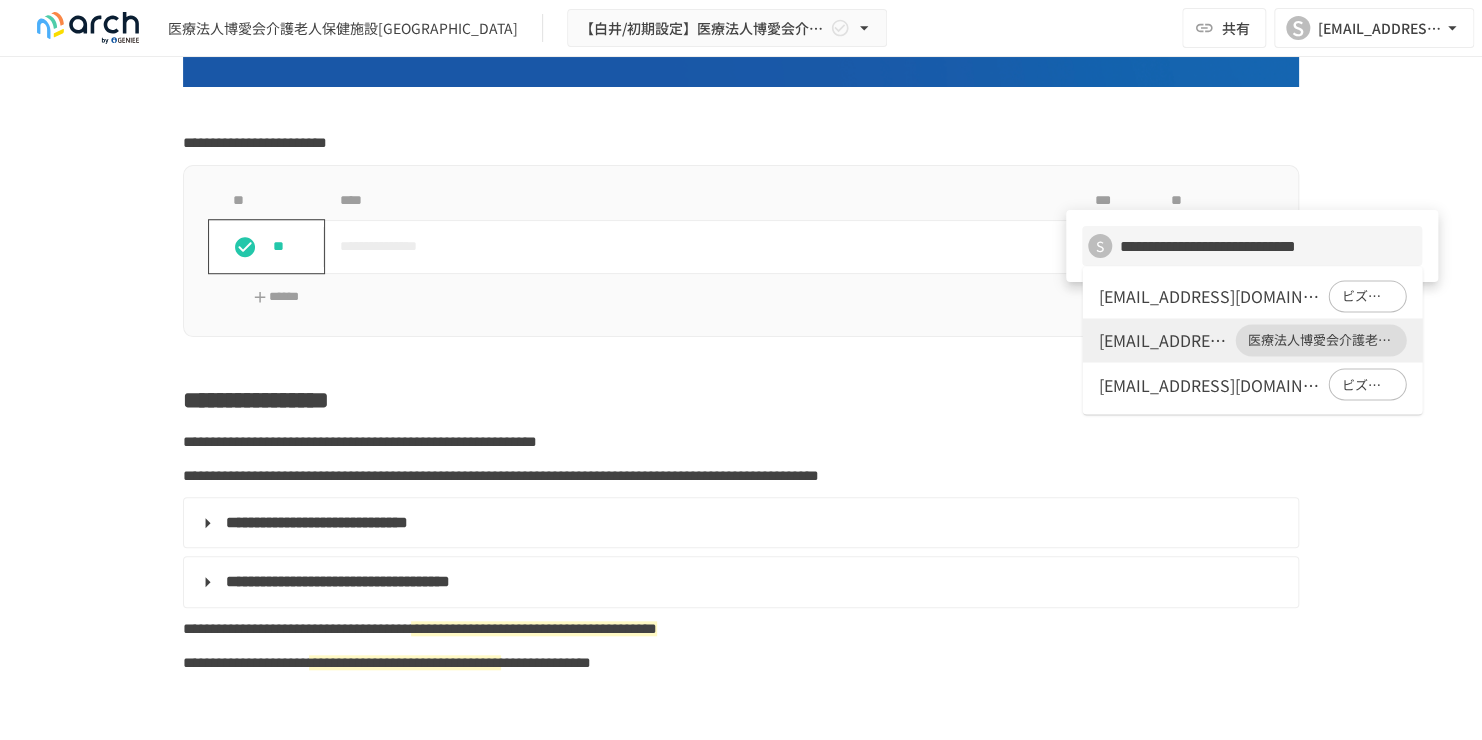 click at bounding box center [741, 370] 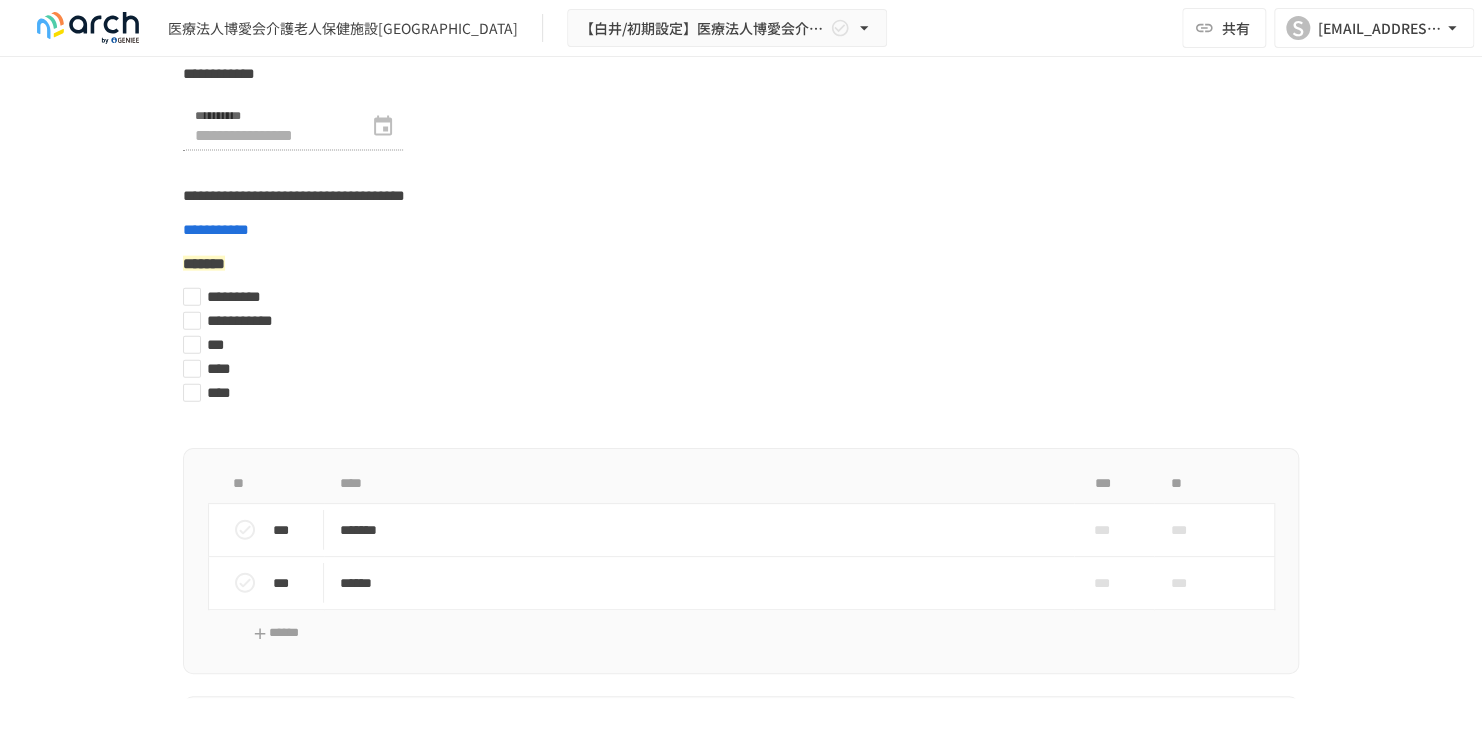 scroll, scrollTop: 5800, scrollLeft: 0, axis: vertical 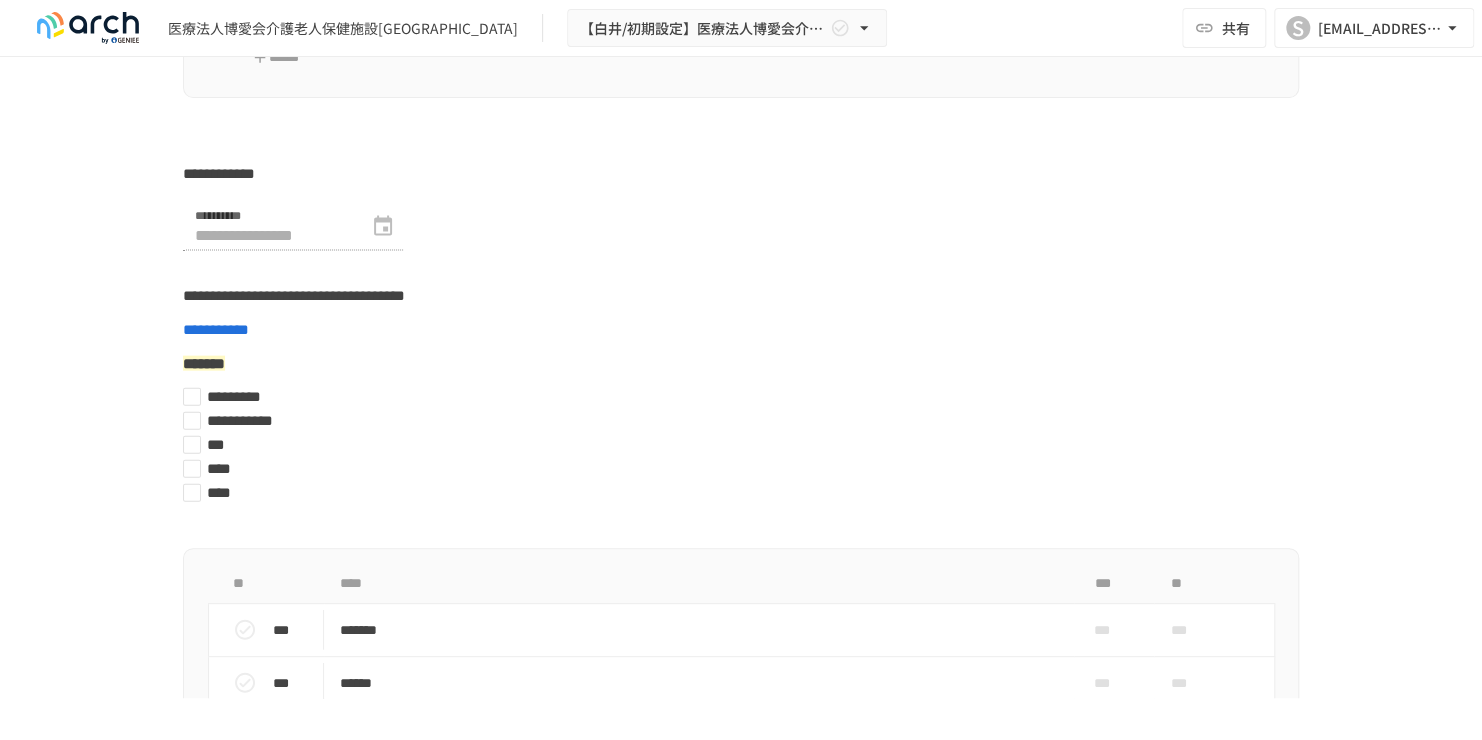 click on "*********" at bounding box center (733, 397) 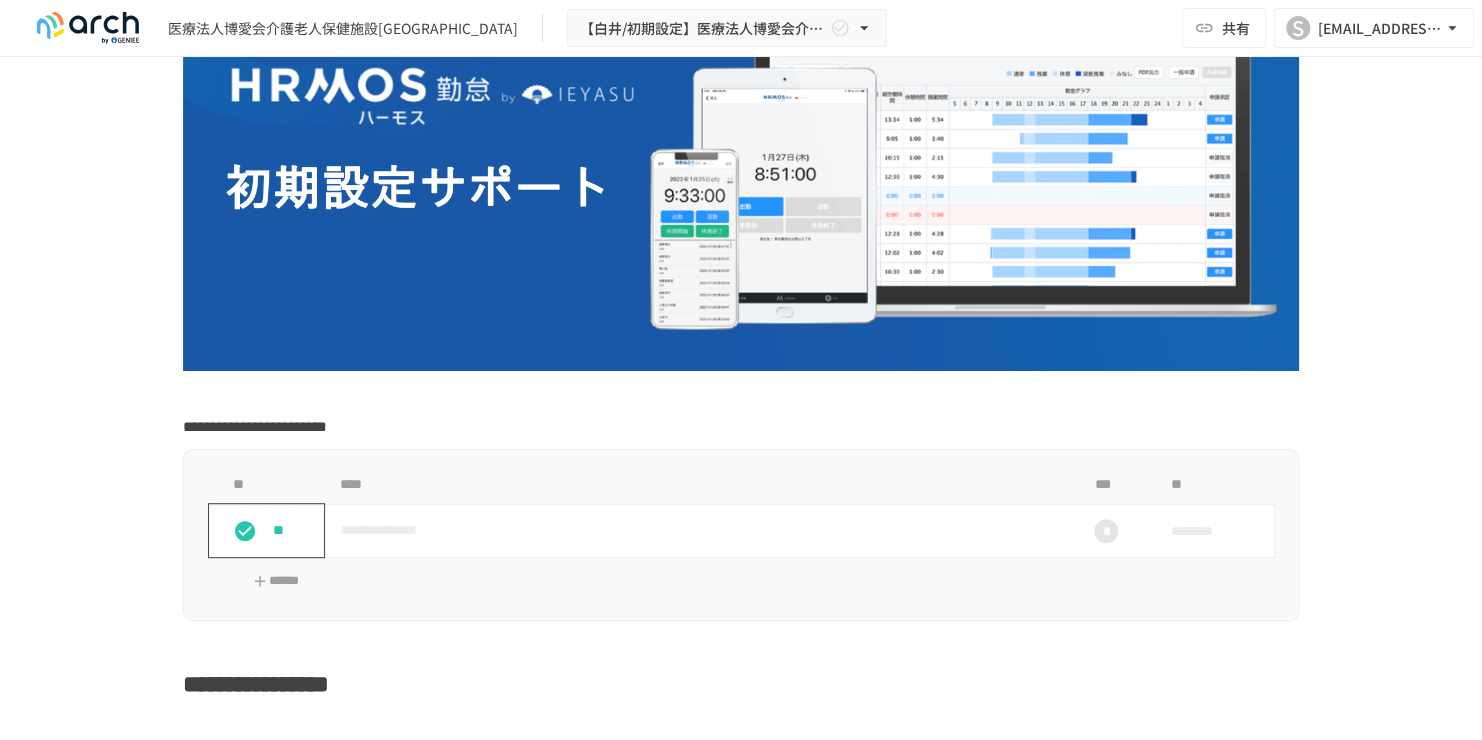 scroll, scrollTop: 0, scrollLeft: 0, axis: both 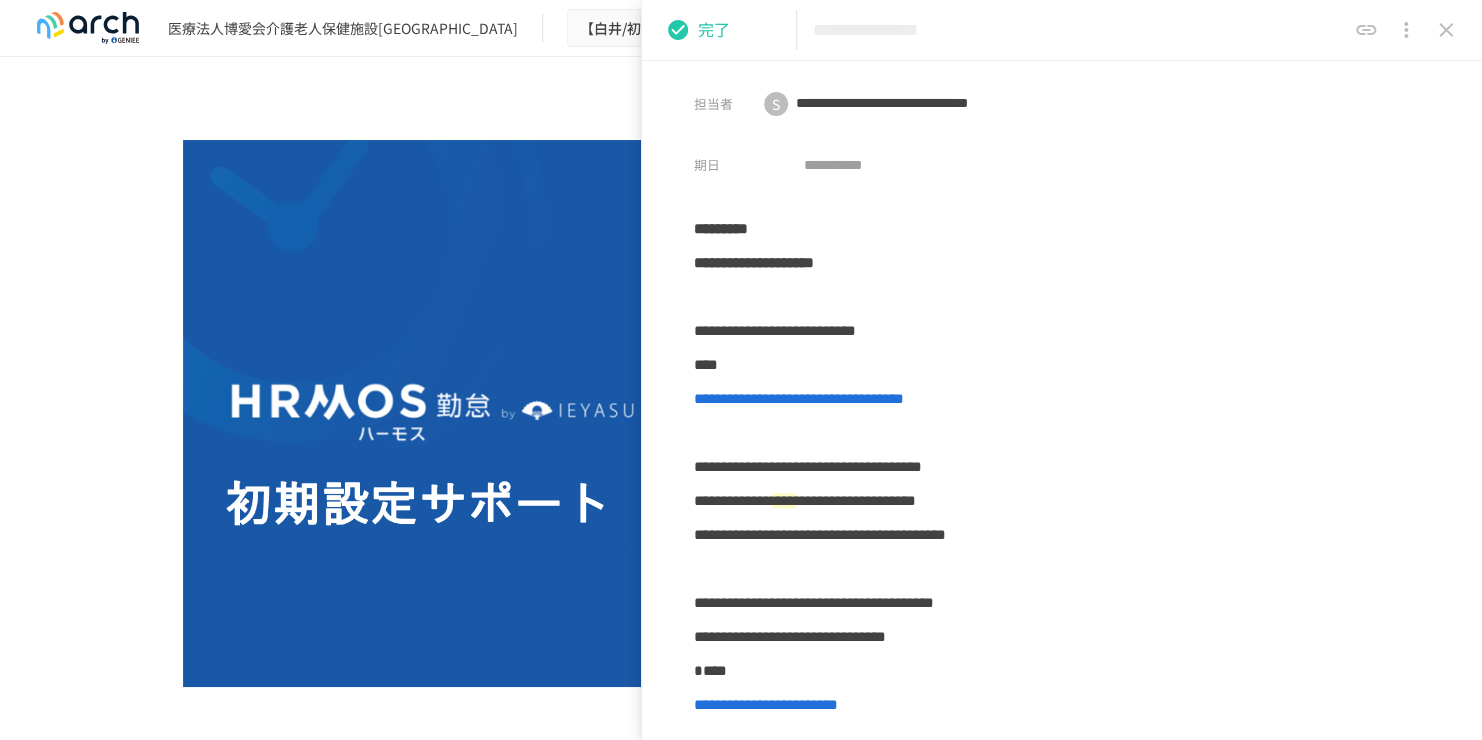 click at bounding box center [741, 413] 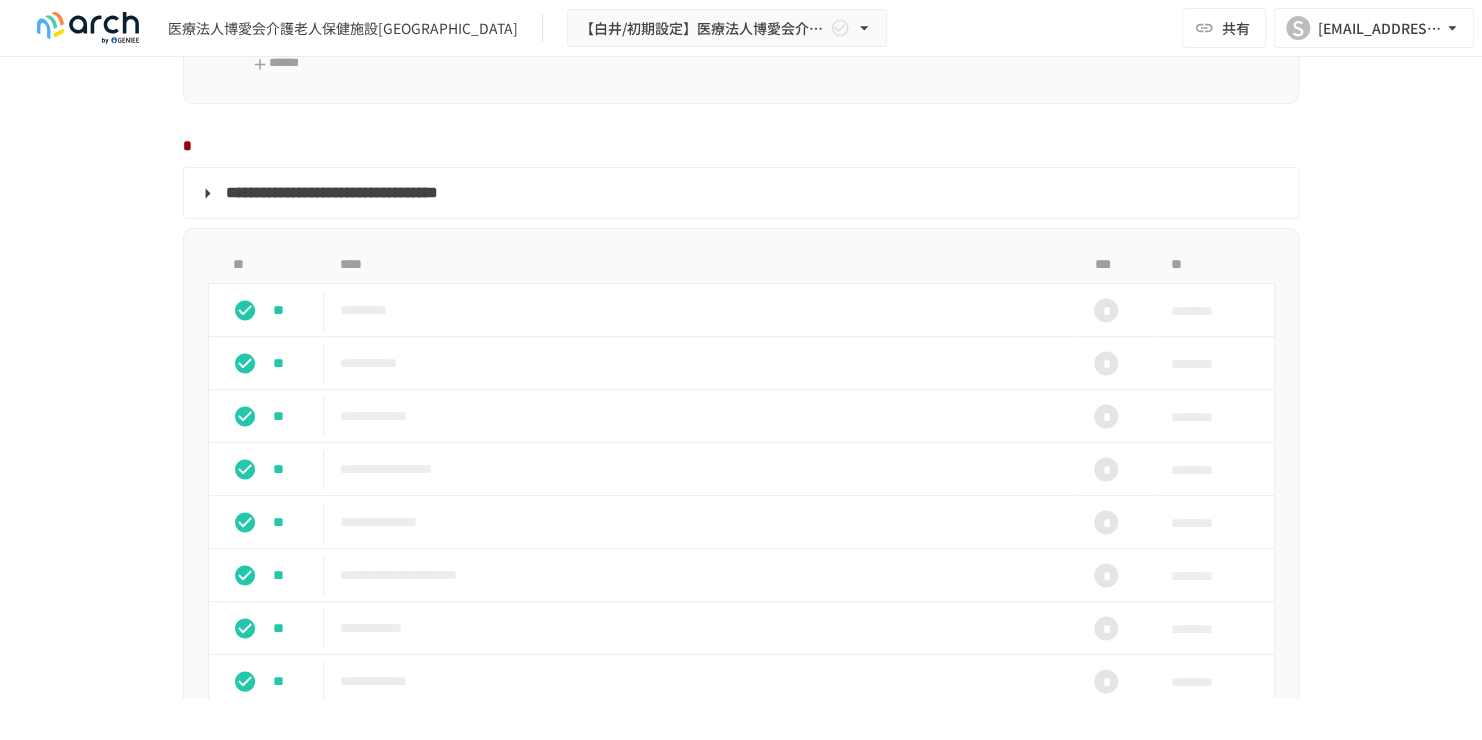 scroll, scrollTop: 1400, scrollLeft: 0, axis: vertical 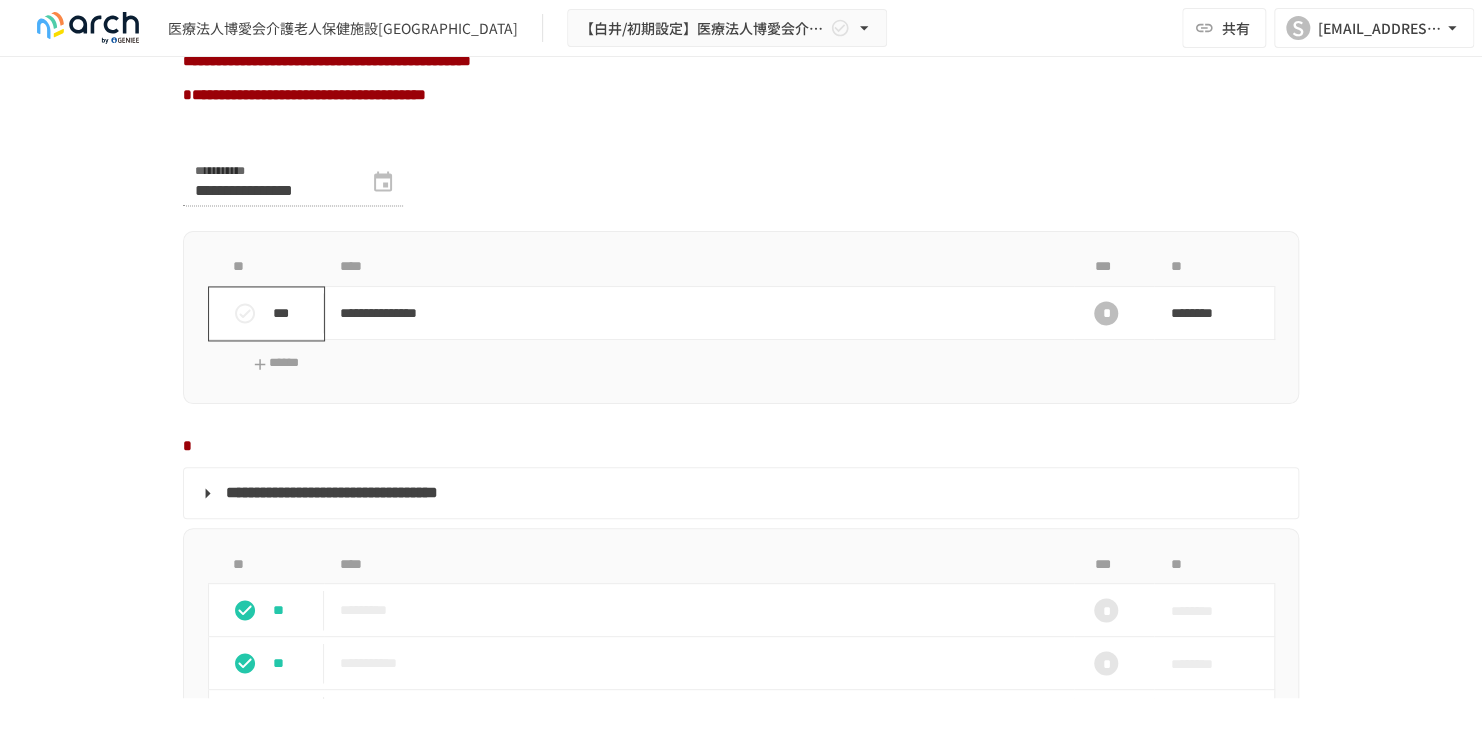 click on "***" at bounding box center [294, 313] 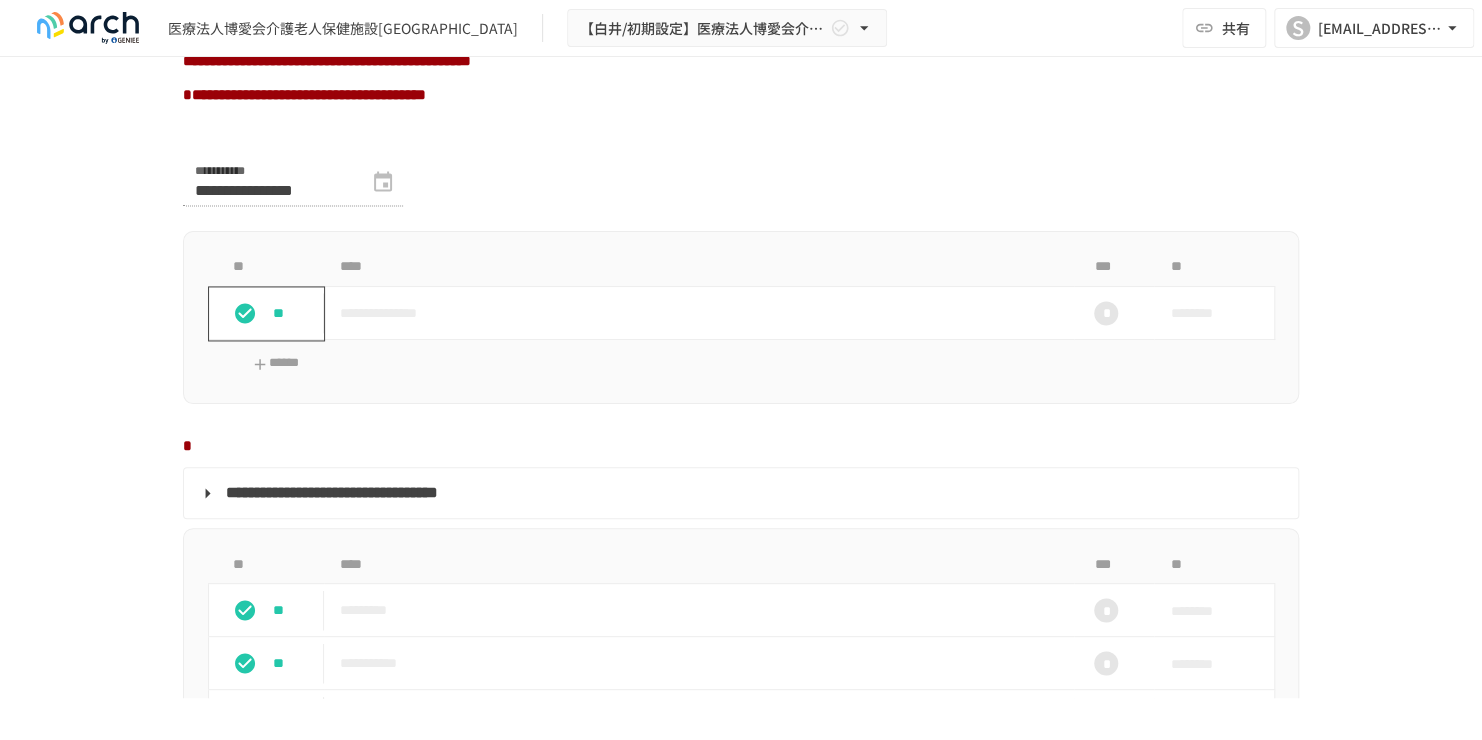 click 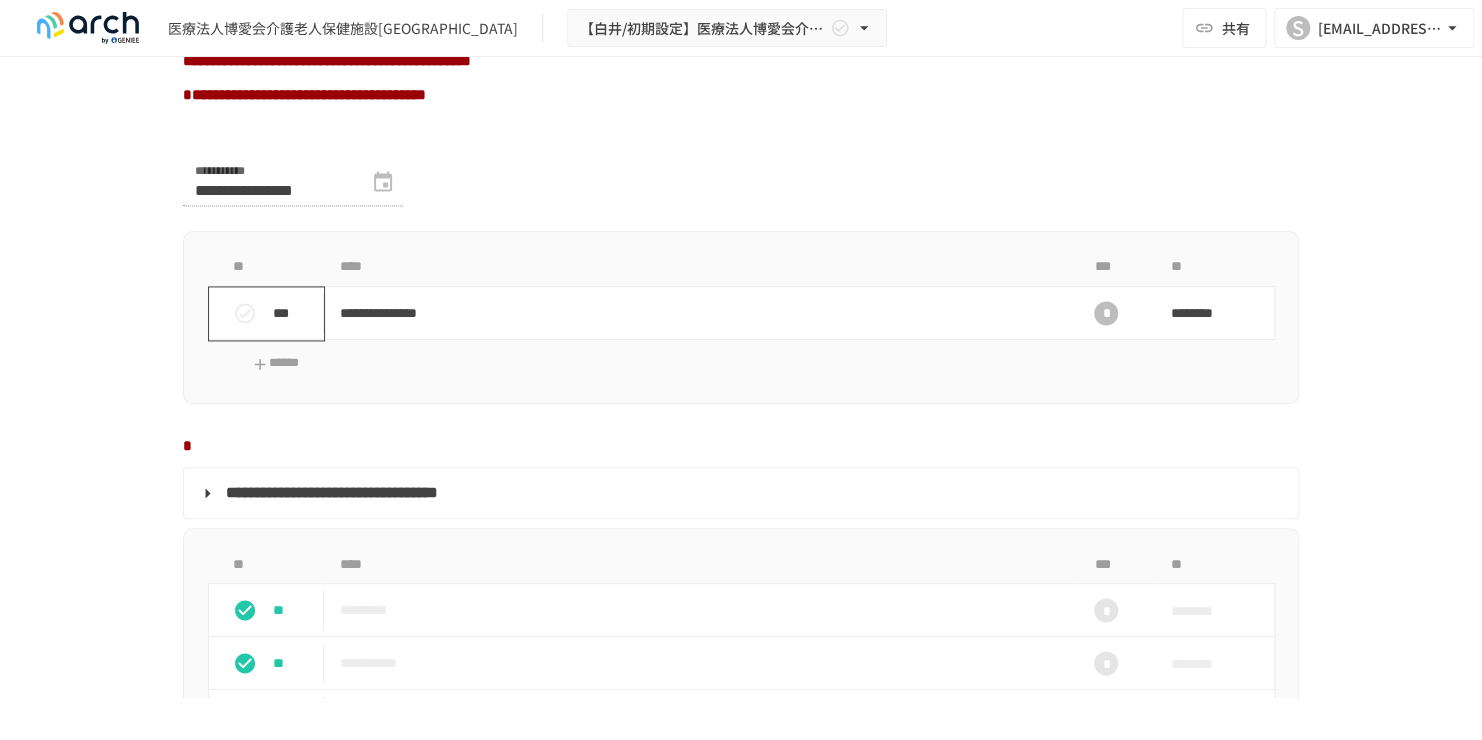 click 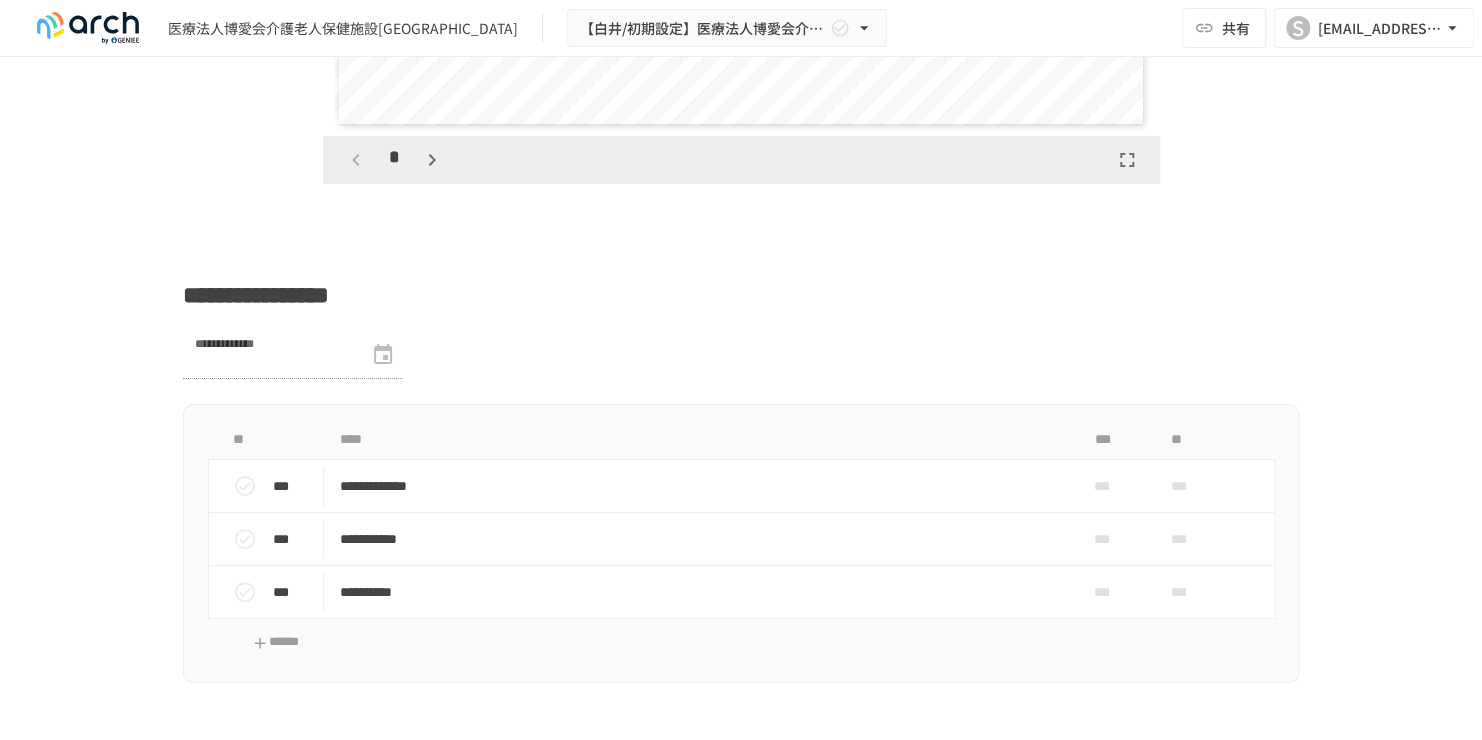 scroll, scrollTop: 3900, scrollLeft: 0, axis: vertical 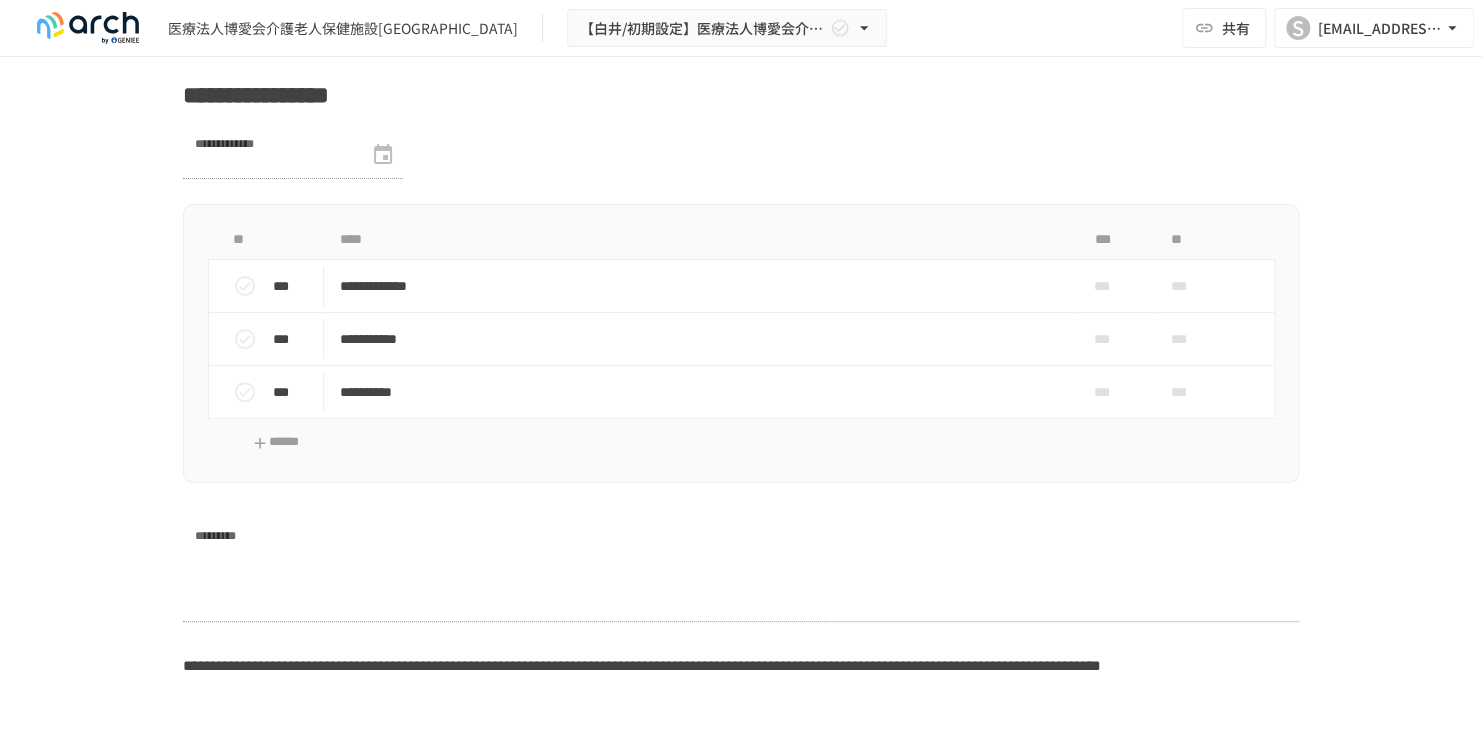 click on "**********" at bounding box center [273, 143] 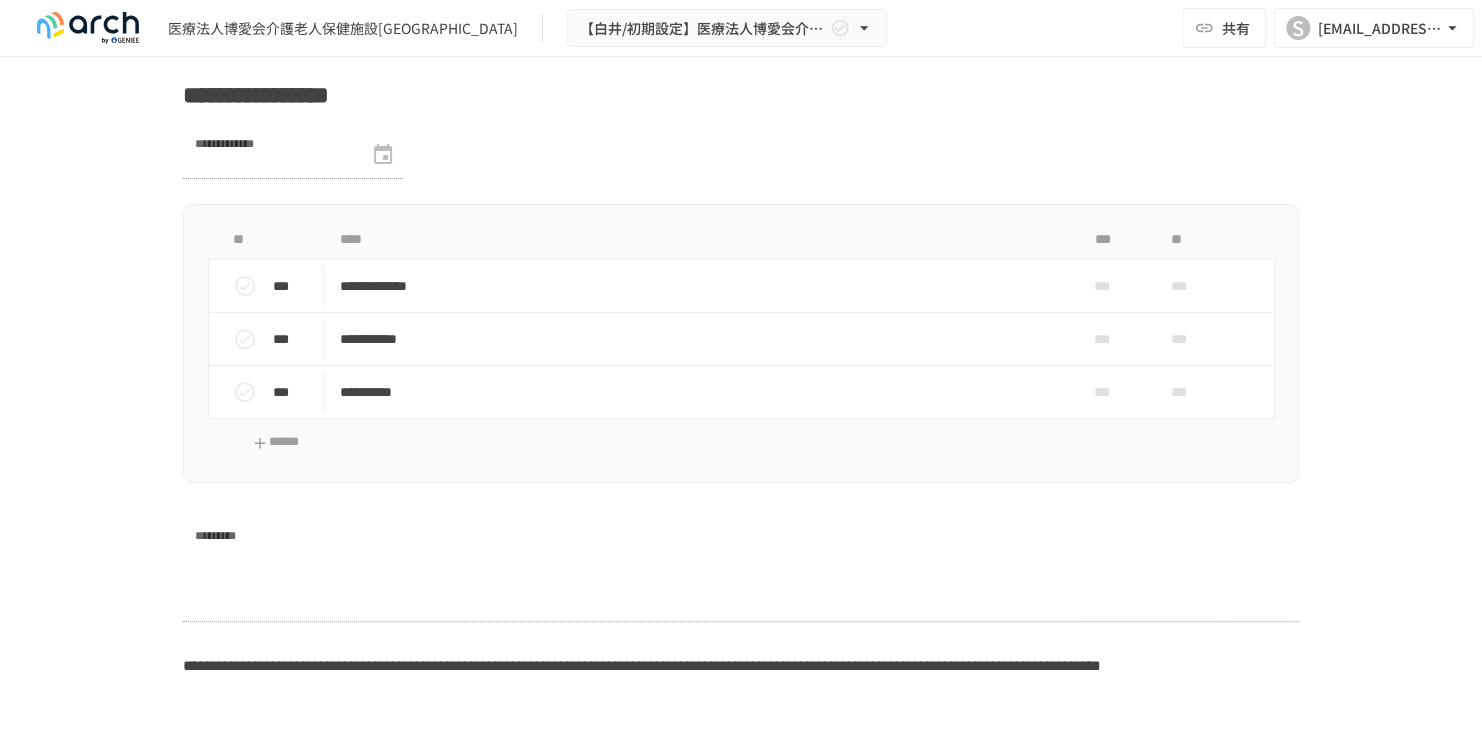click at bounding box center [293, 155] 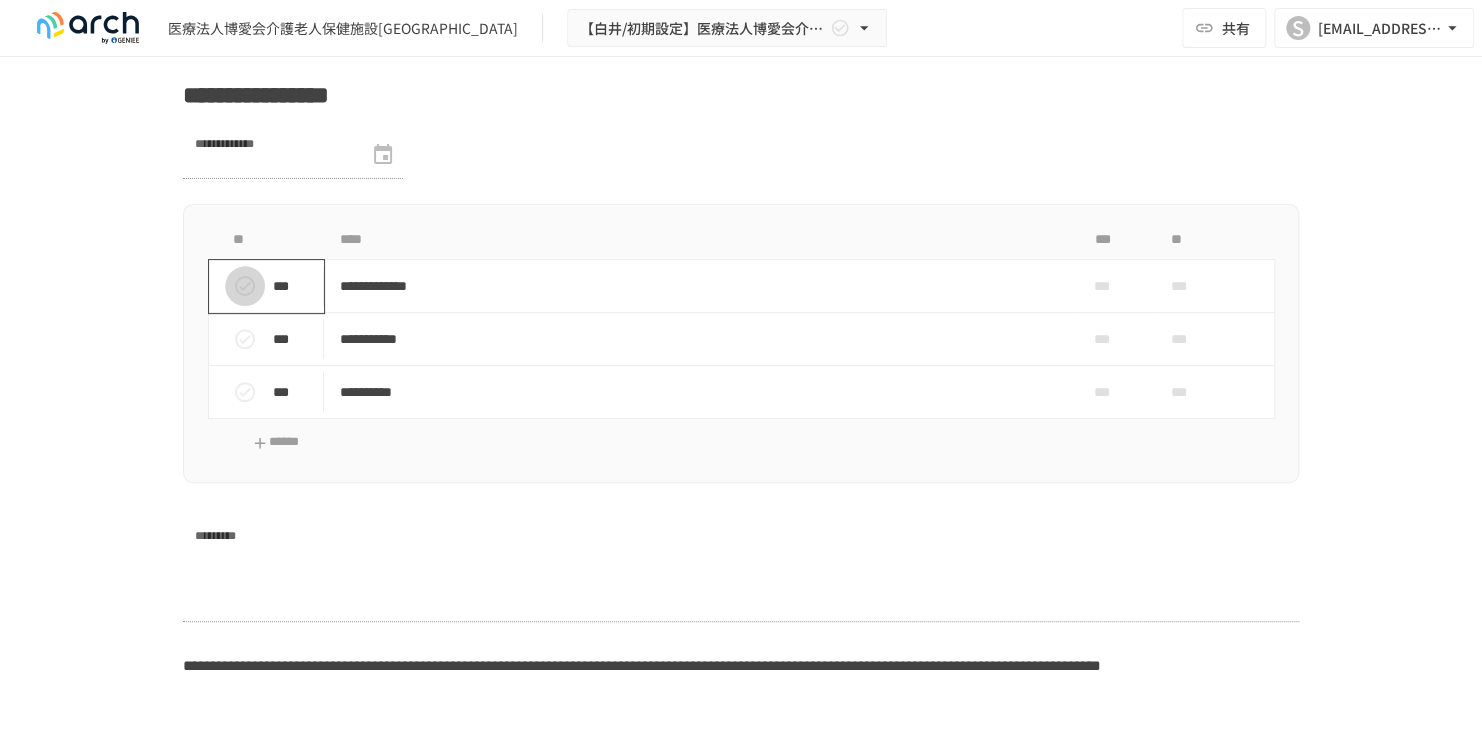 click at bounding box center [245, 286] 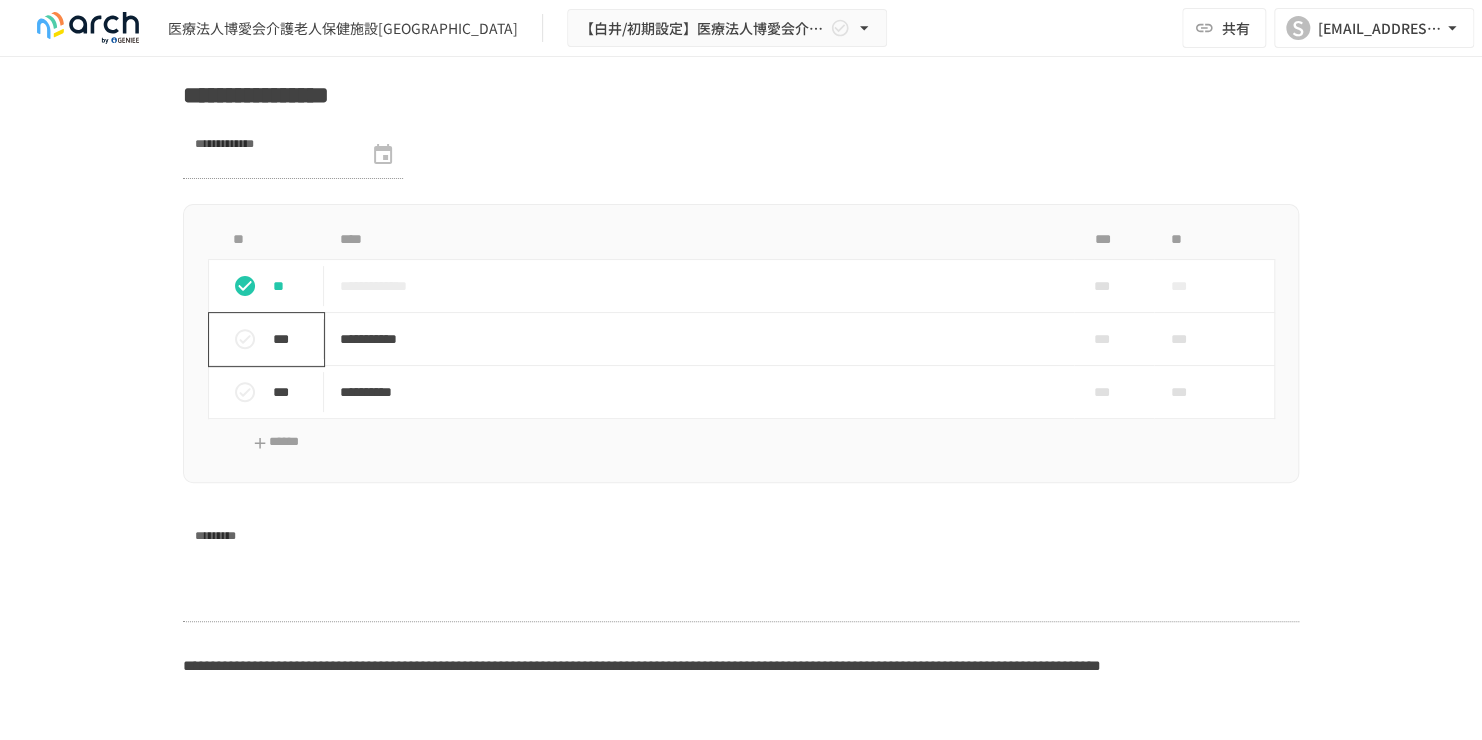 click on "***" at bounding box center [294, 339] 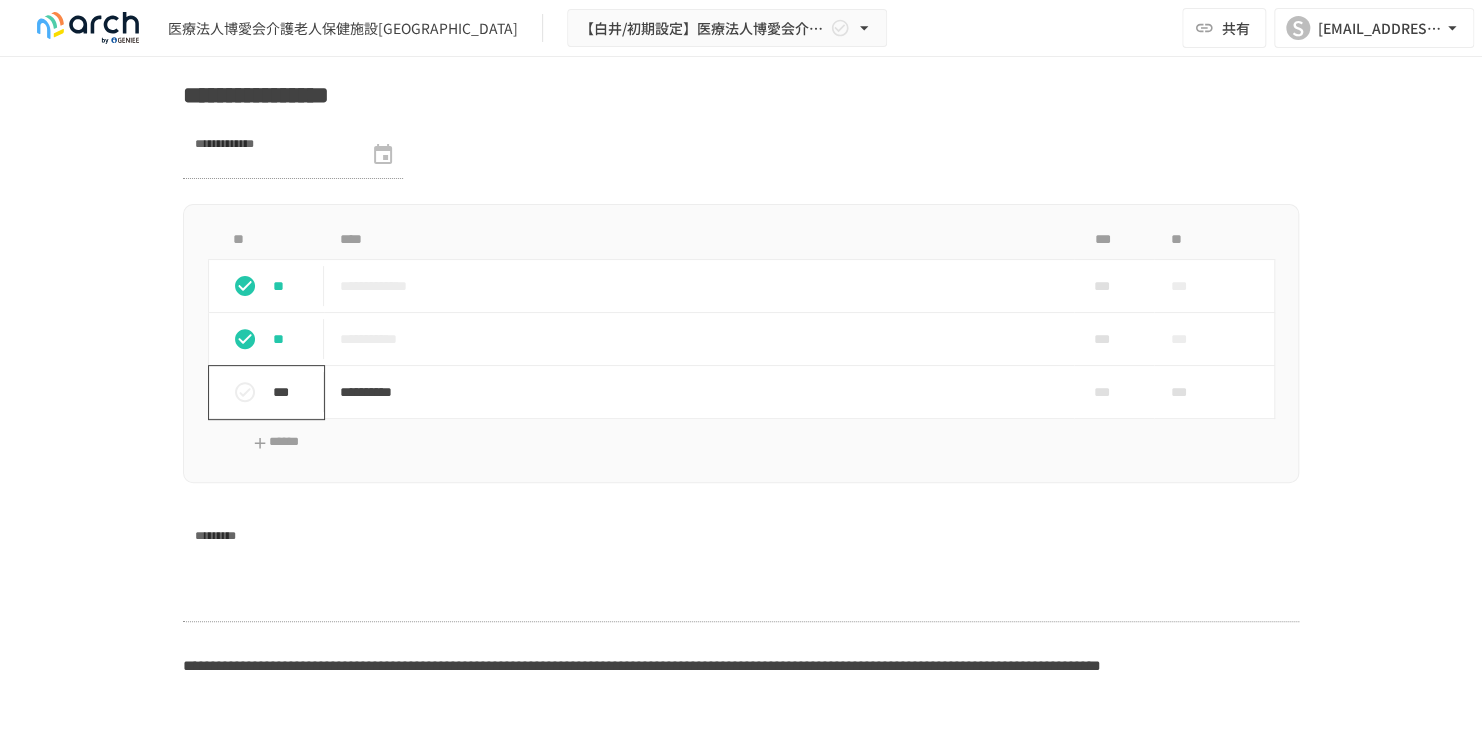 click on "***" at bounding box center [274, 392] 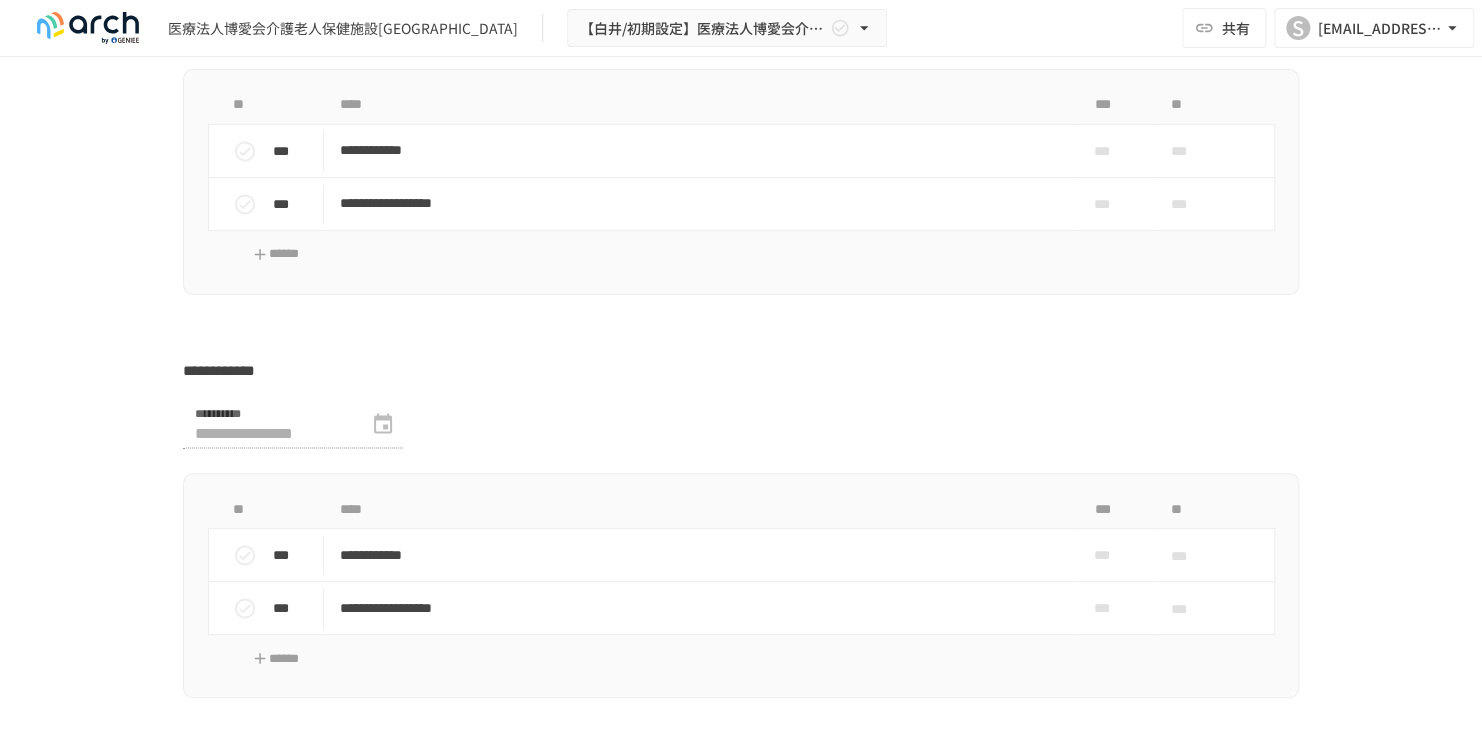 scroll, scrollTop: 5700, scrollLeft: 0, axis: vertical 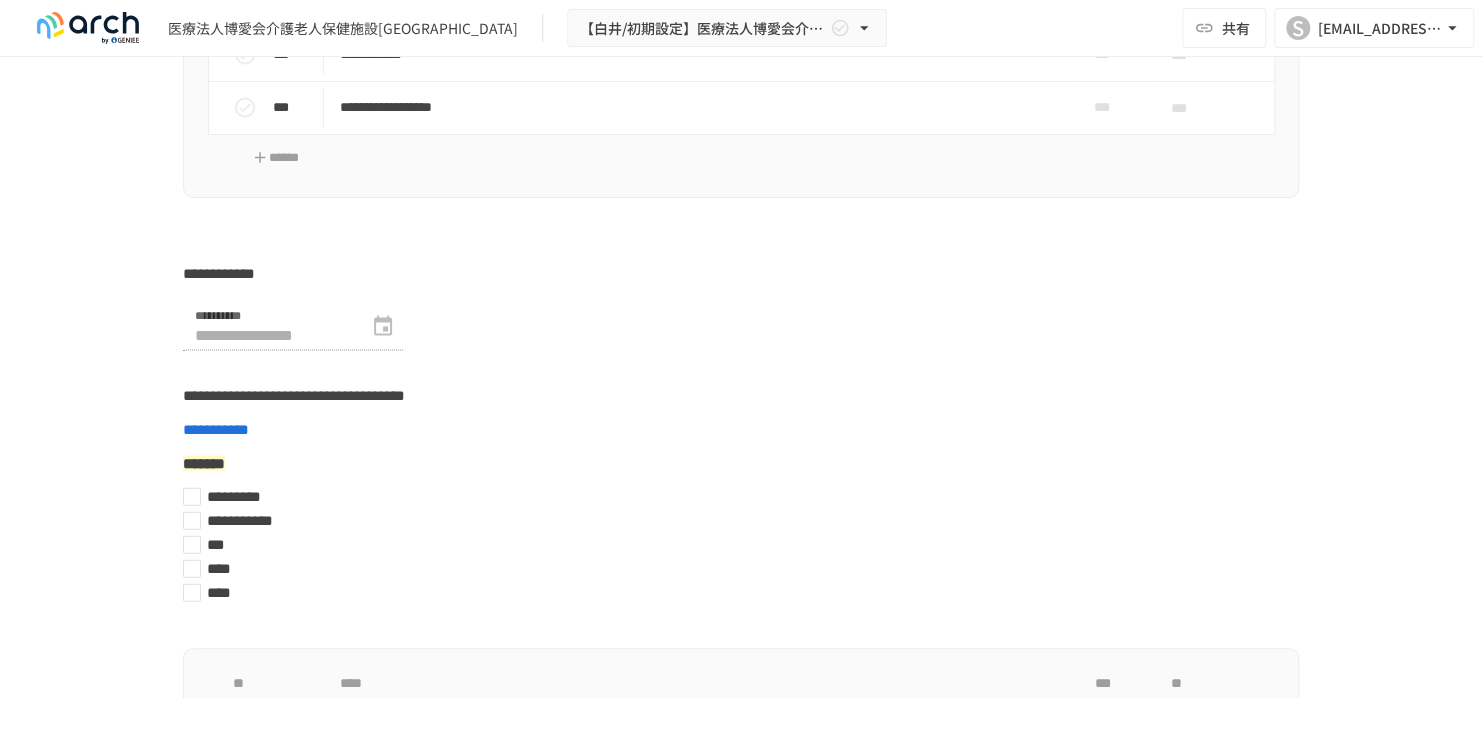 click at bounding box center (88, 28) 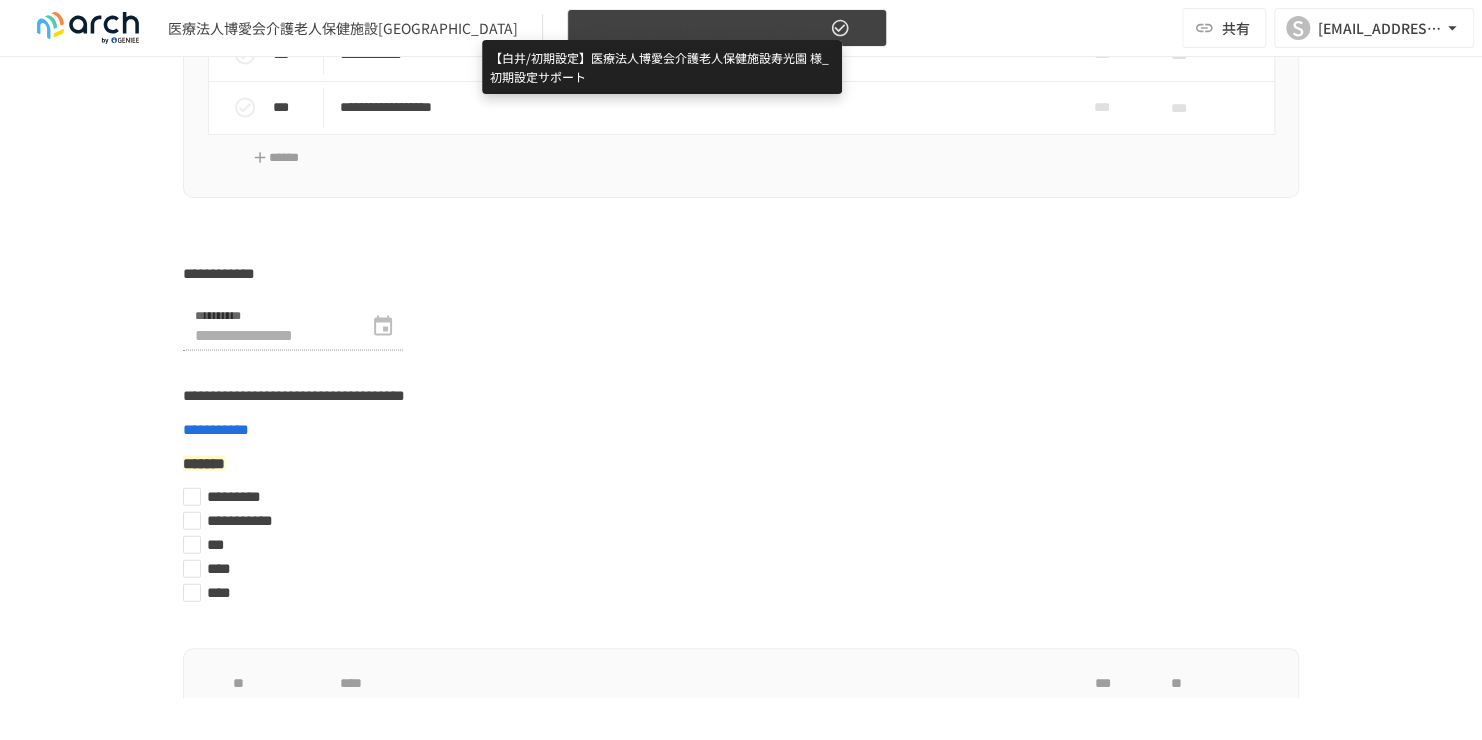 click on "【白井/初期設定】医療法人博愛会介護老人保健施設寿光園 様_初期設定サポート" at bounding box center (703, 28) 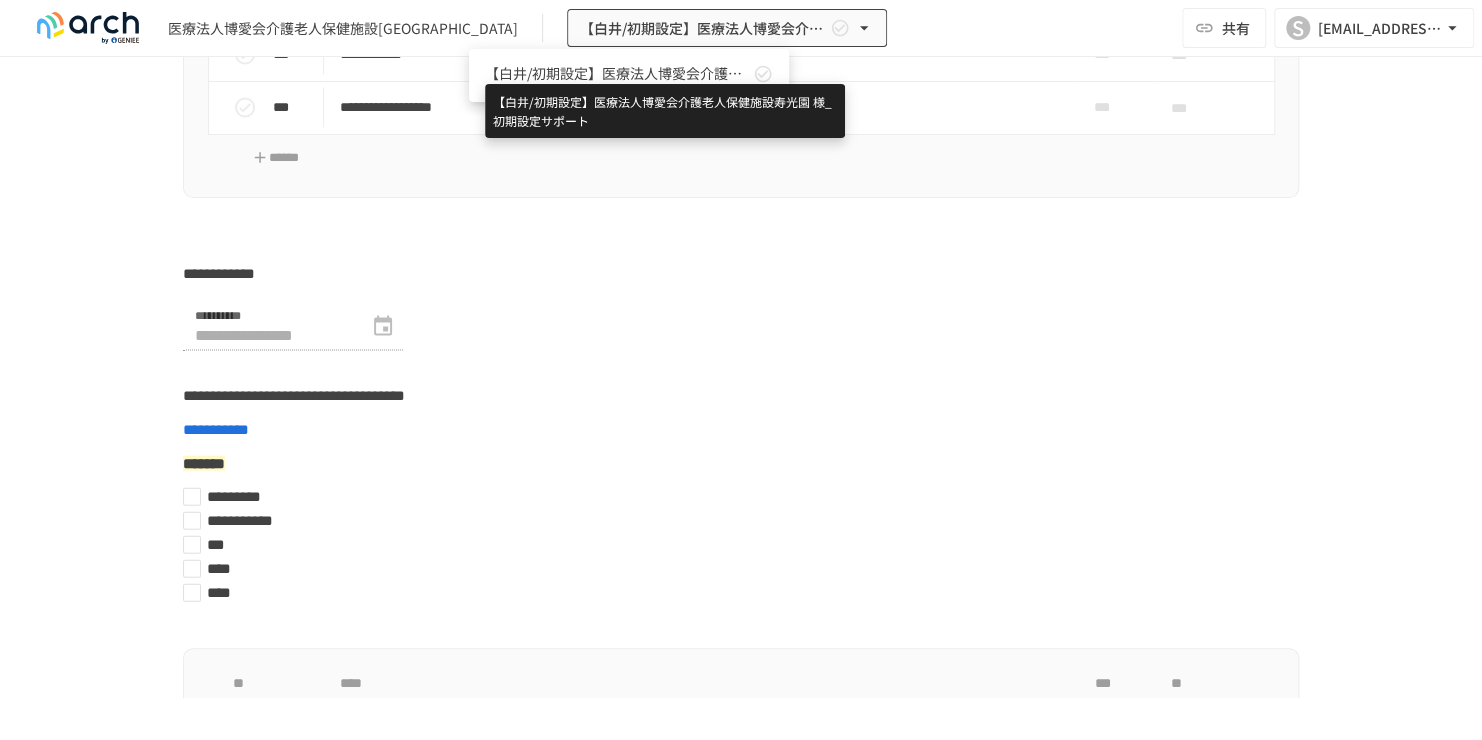 click on "【白井/初期設定】医療法人博愛会介護老人保健施設寿光園 様_初期設定サポート" at bounding box center (617, 73) 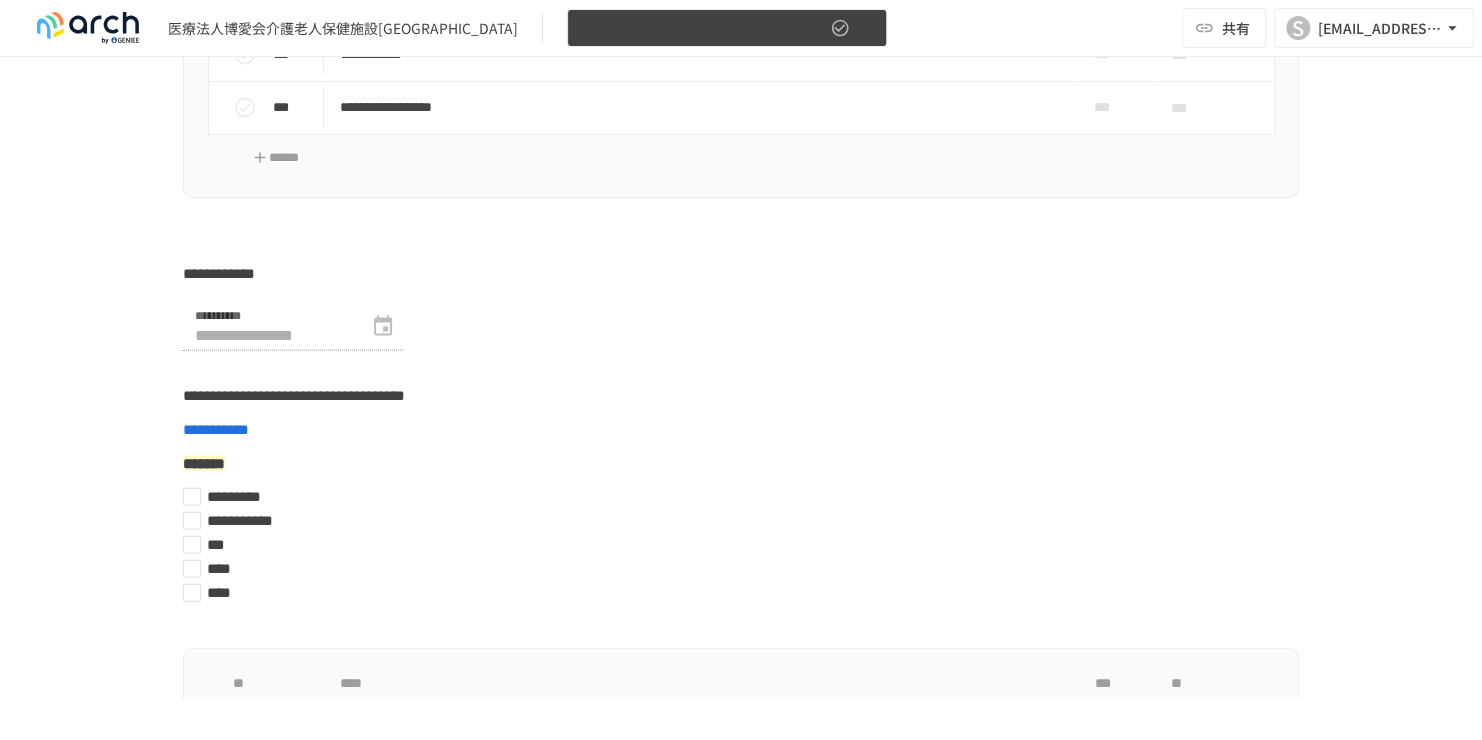 click 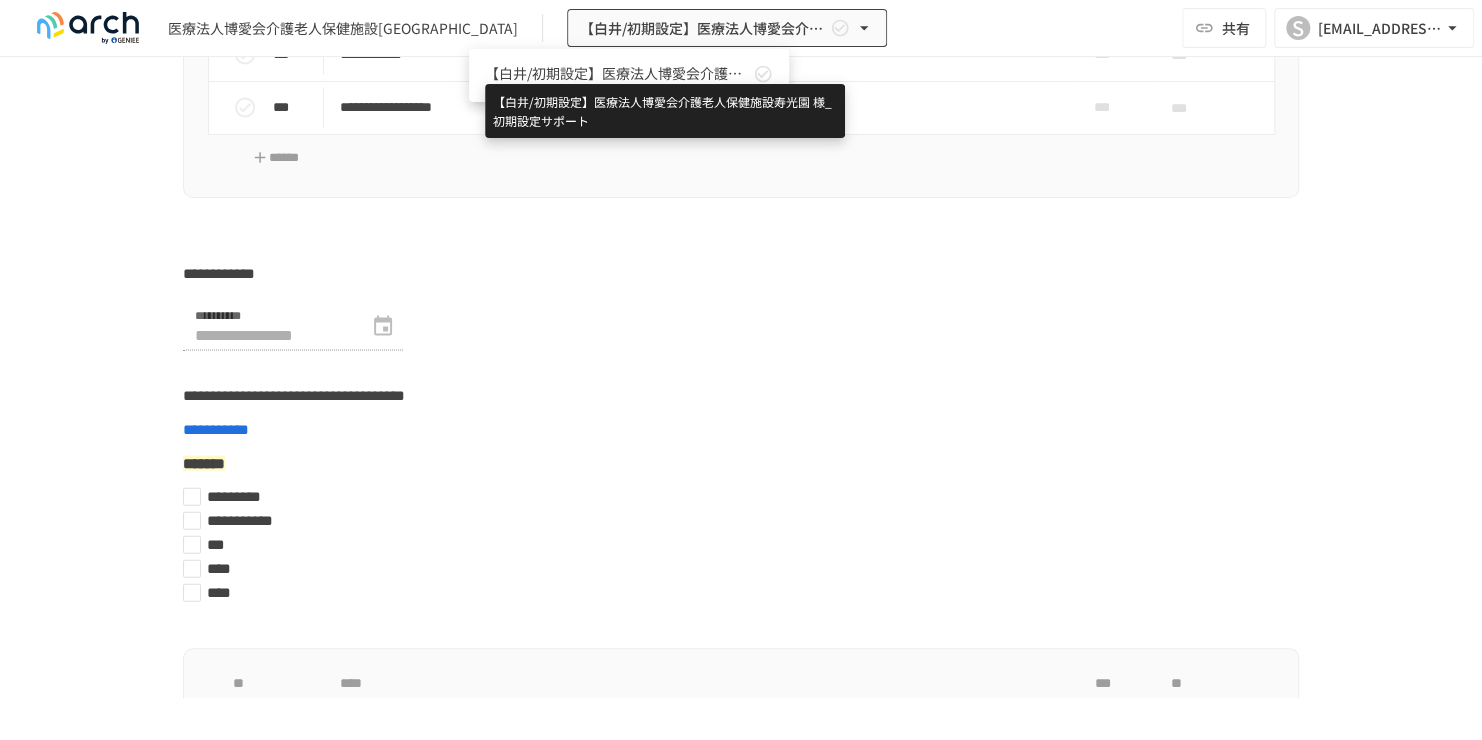 click on "【白井/初期設定】医療法人博愛会介護老人保健施設寿光園 様_初期設定サポート" at bounding box center [617, 73] 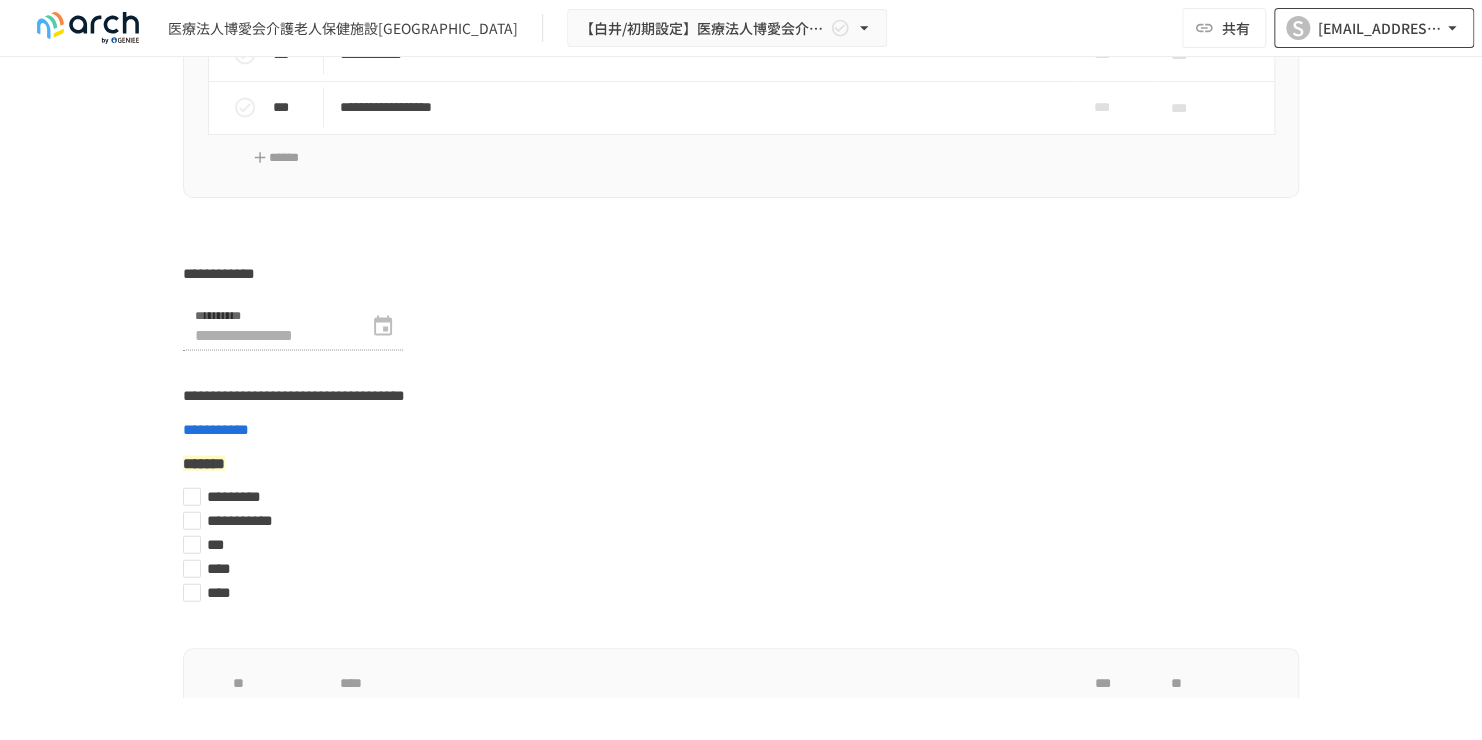 click on "[EMAIL_ADDRESS][DOMAIN_NAME]" at bounding box center (1380, 28) 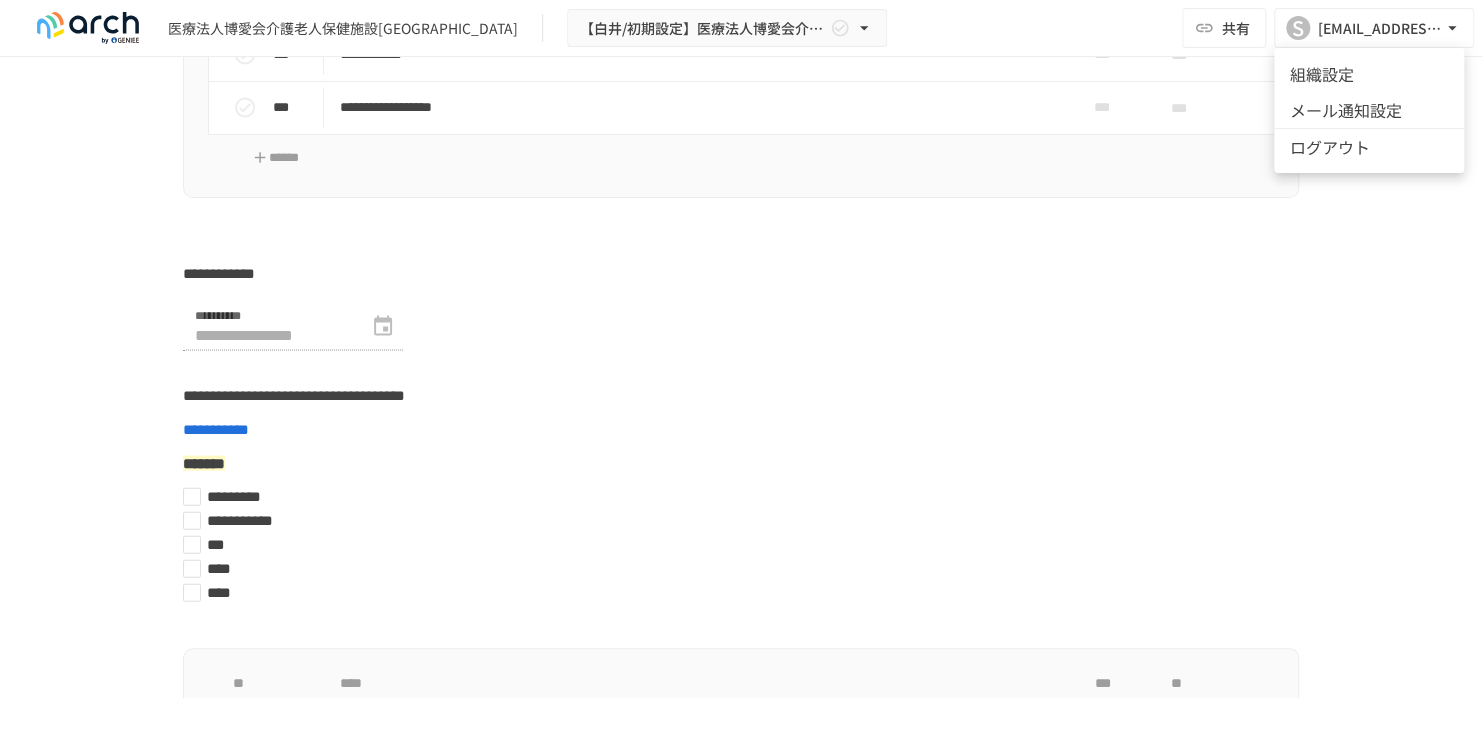 click at bounding box center (741, 370) 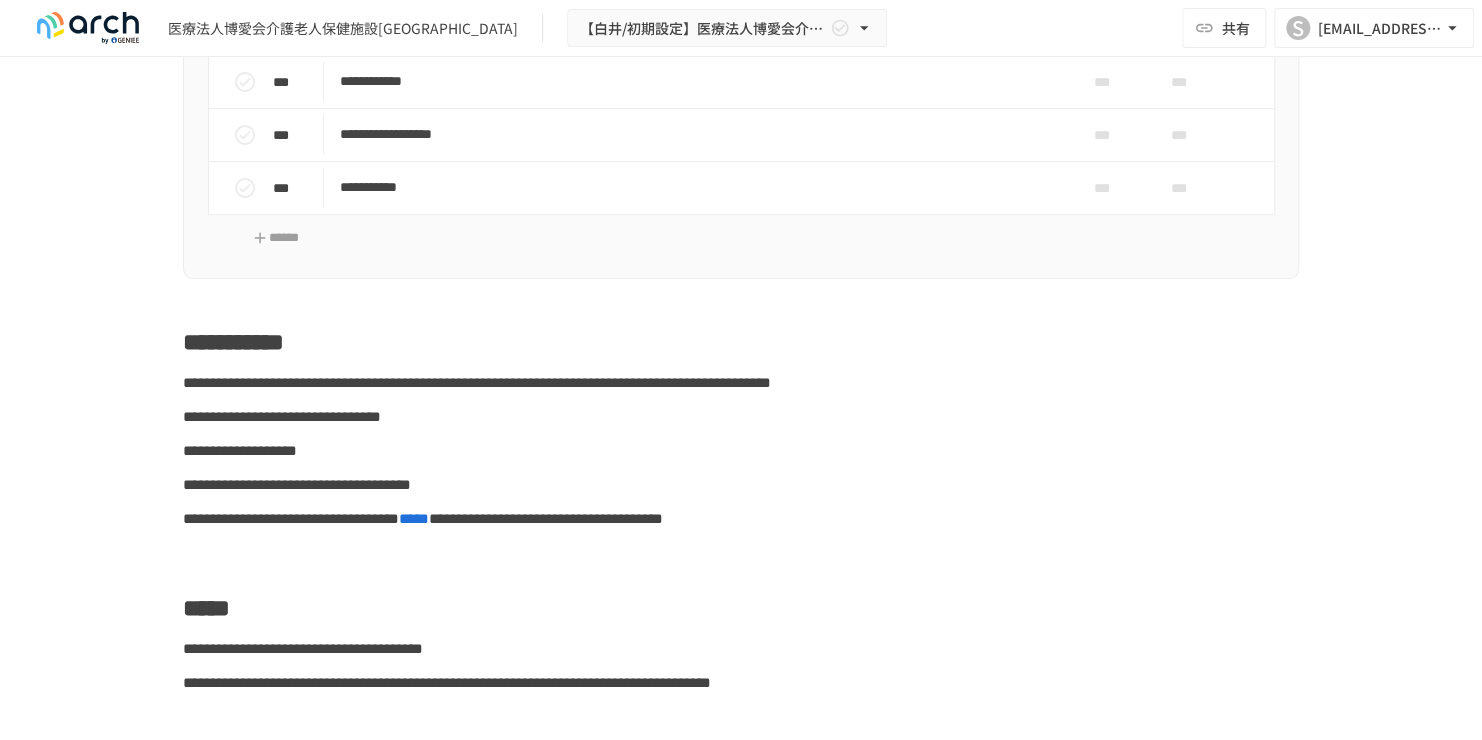 scroll, scrollTop: 7700, scrollLeft: 0, axis: vertical 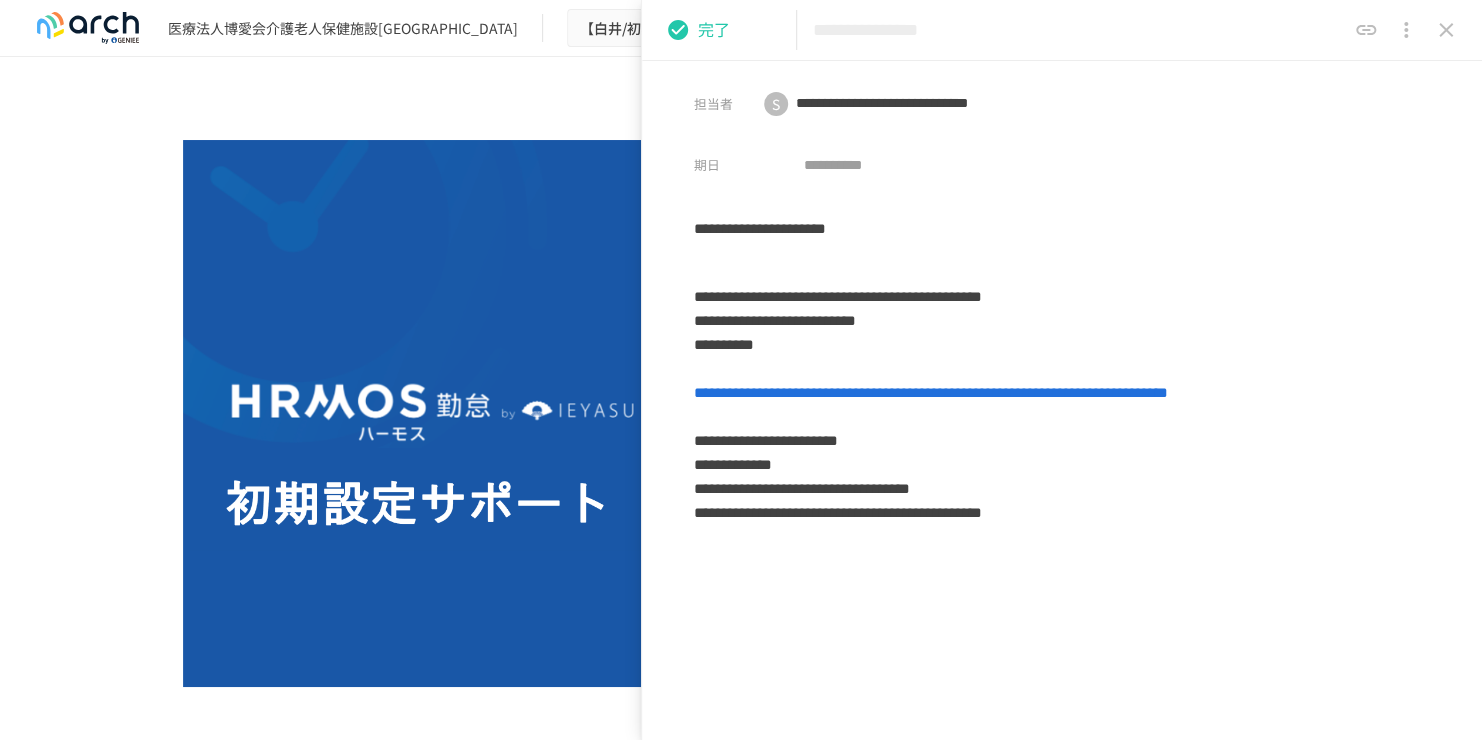 click on "**********" at bounding box center (741, 4010) 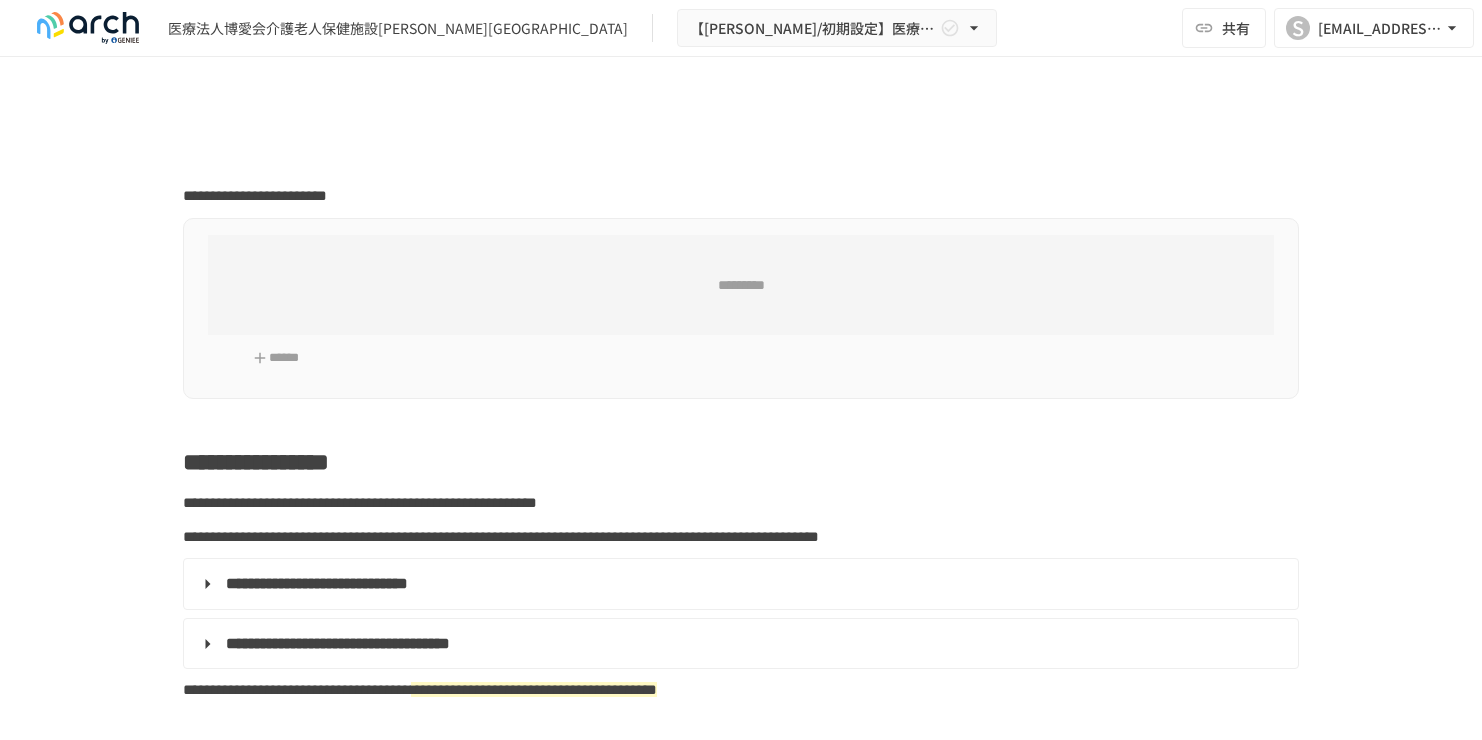 scroll, scrollTop: 0, scrollLeft: 0, axis: both 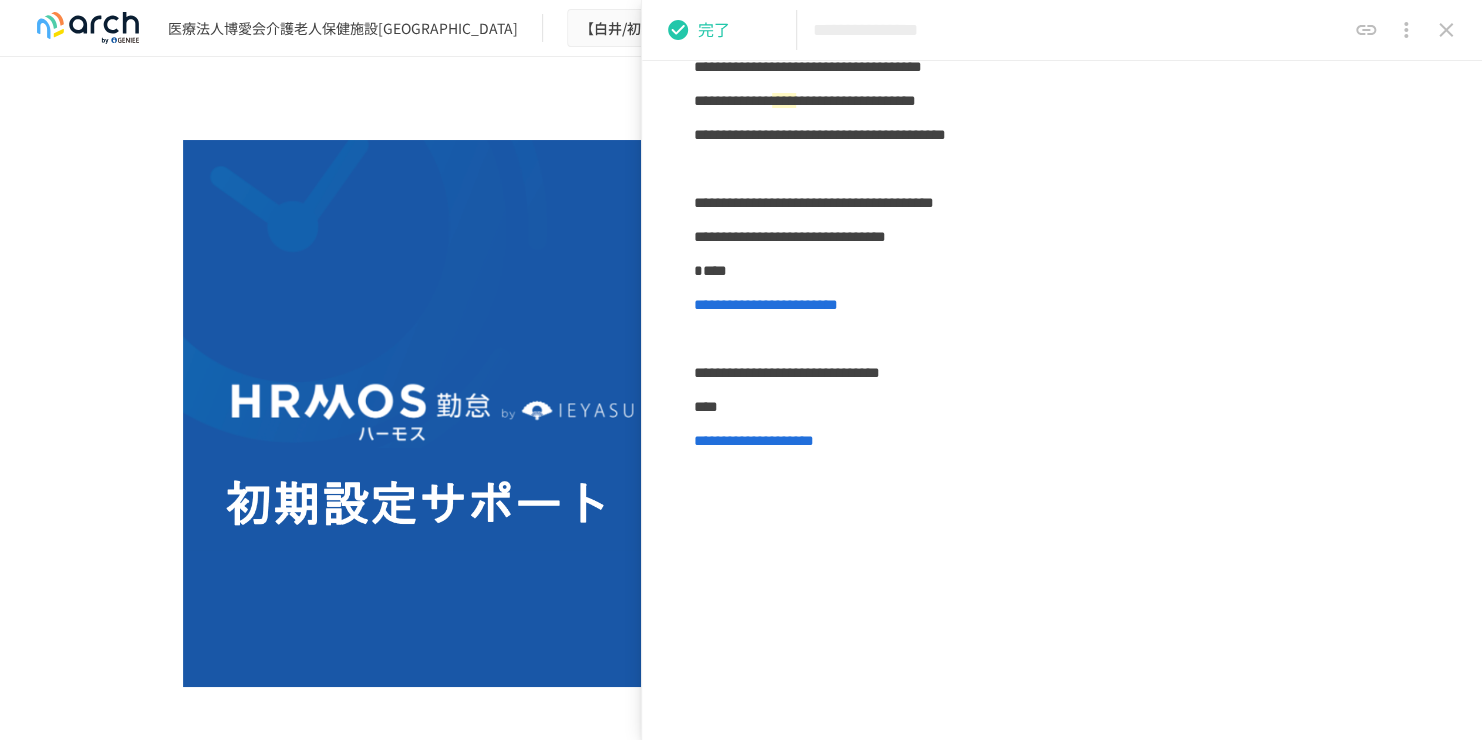 click 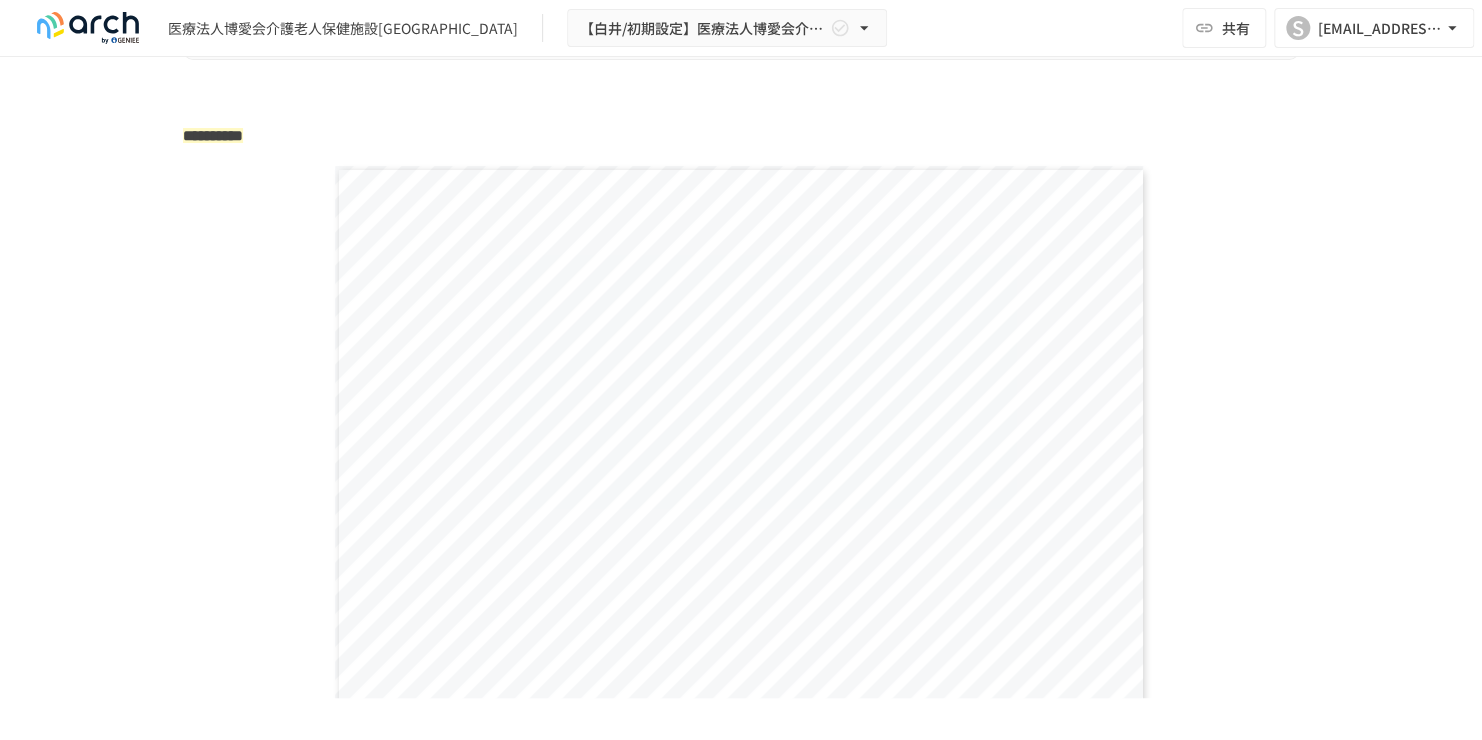 scroll, scrollTop: 3300, scrollLeft: 0, axis: vertical 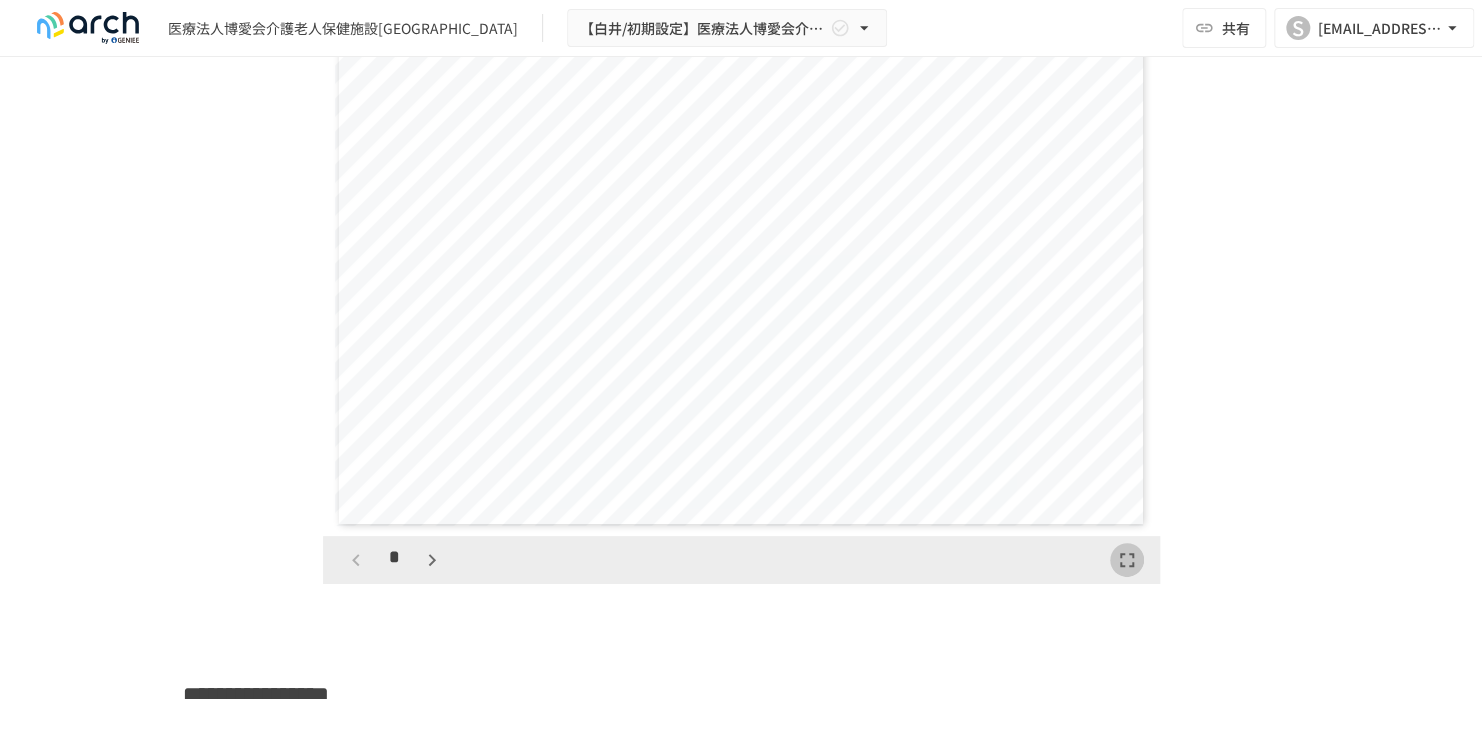 drag, startPoint x: 1113, startPoint y: 608, endPoint x: 1164, endPoint y: 680, distance: 88.23265 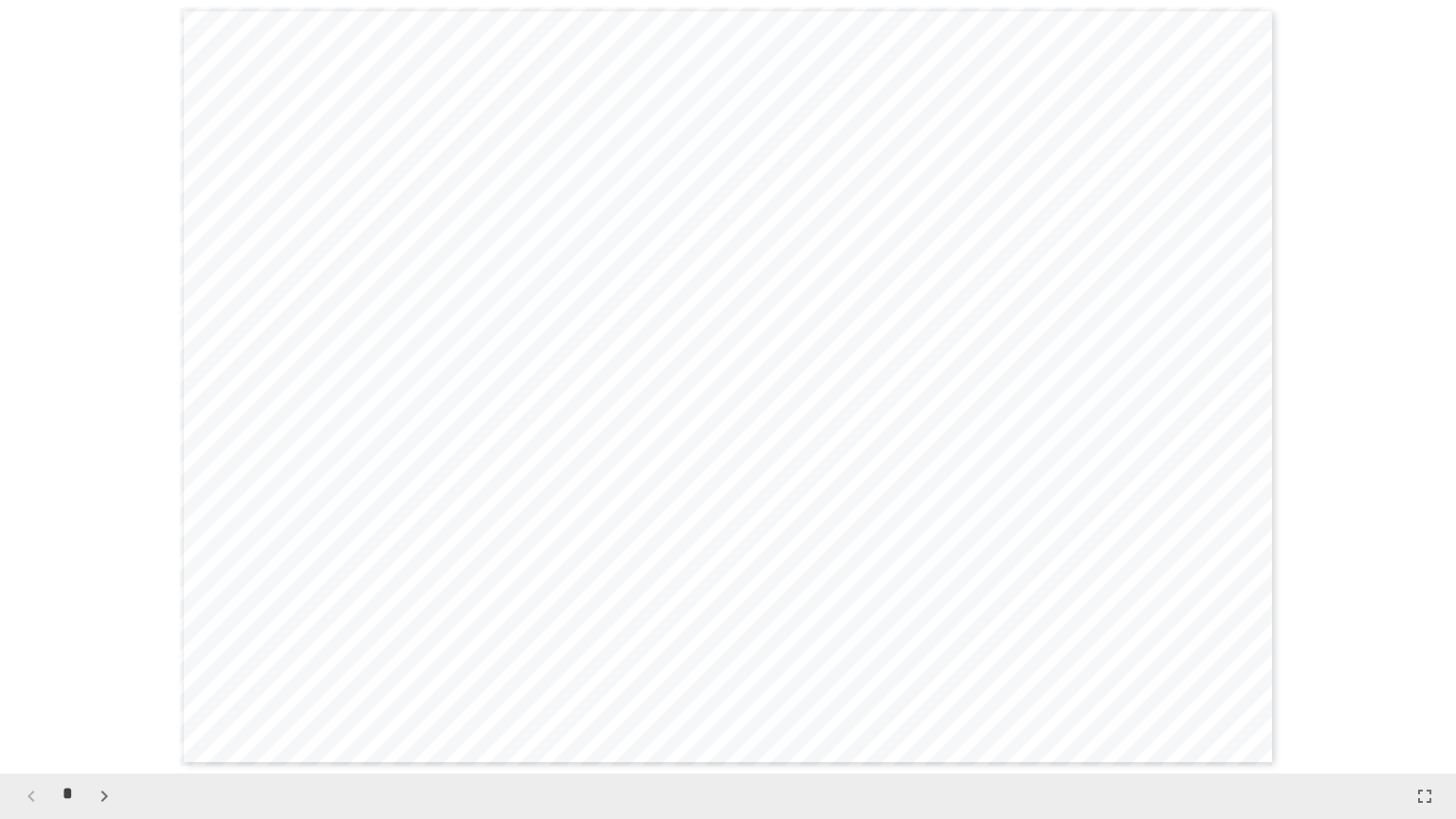 click on "**********" at bounding box center [728, 387] 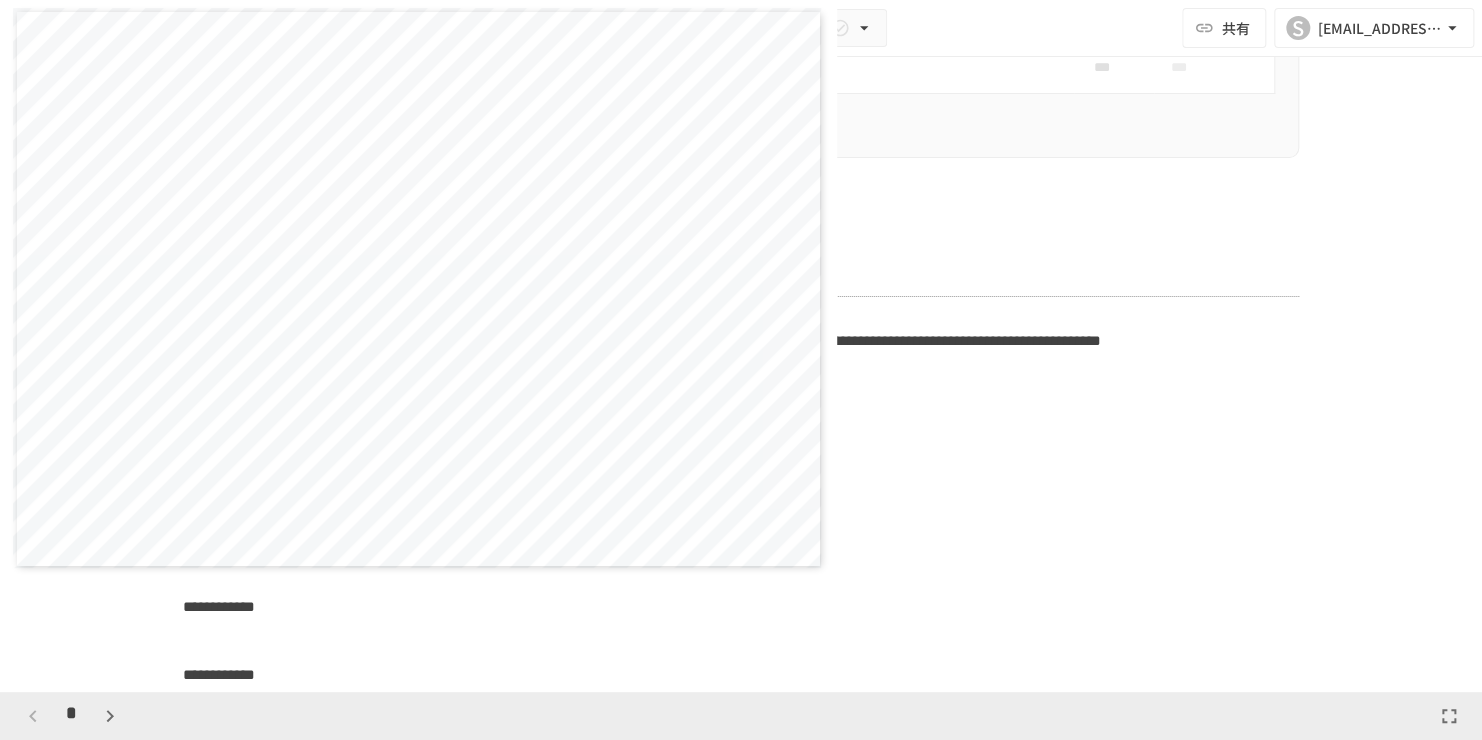 scroll, scrollTop: 3900, scrollLeft: 0, axis: vertical 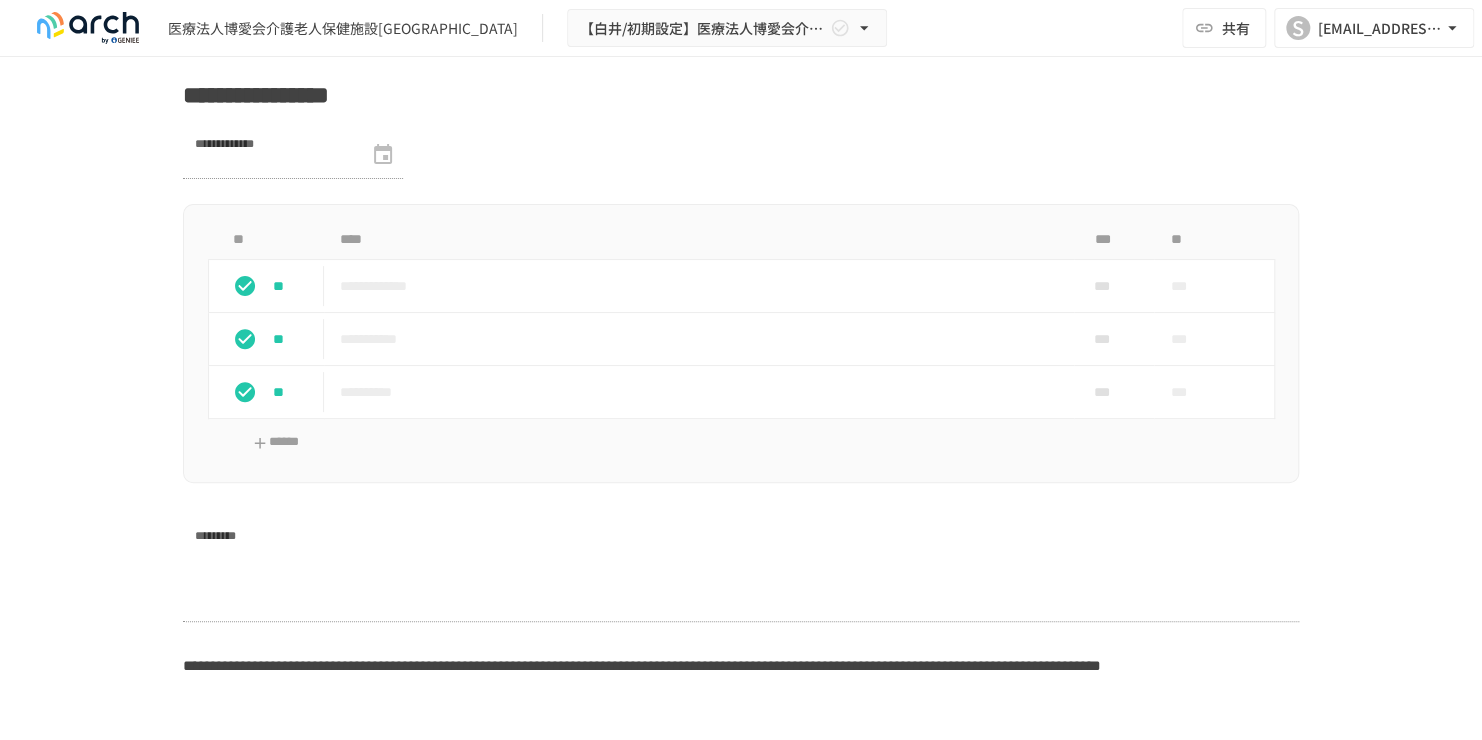 drag, startPoint x: 428, startPoint y: 196, endPoint x: 281, endPoint y: 164, distance: 150.44267 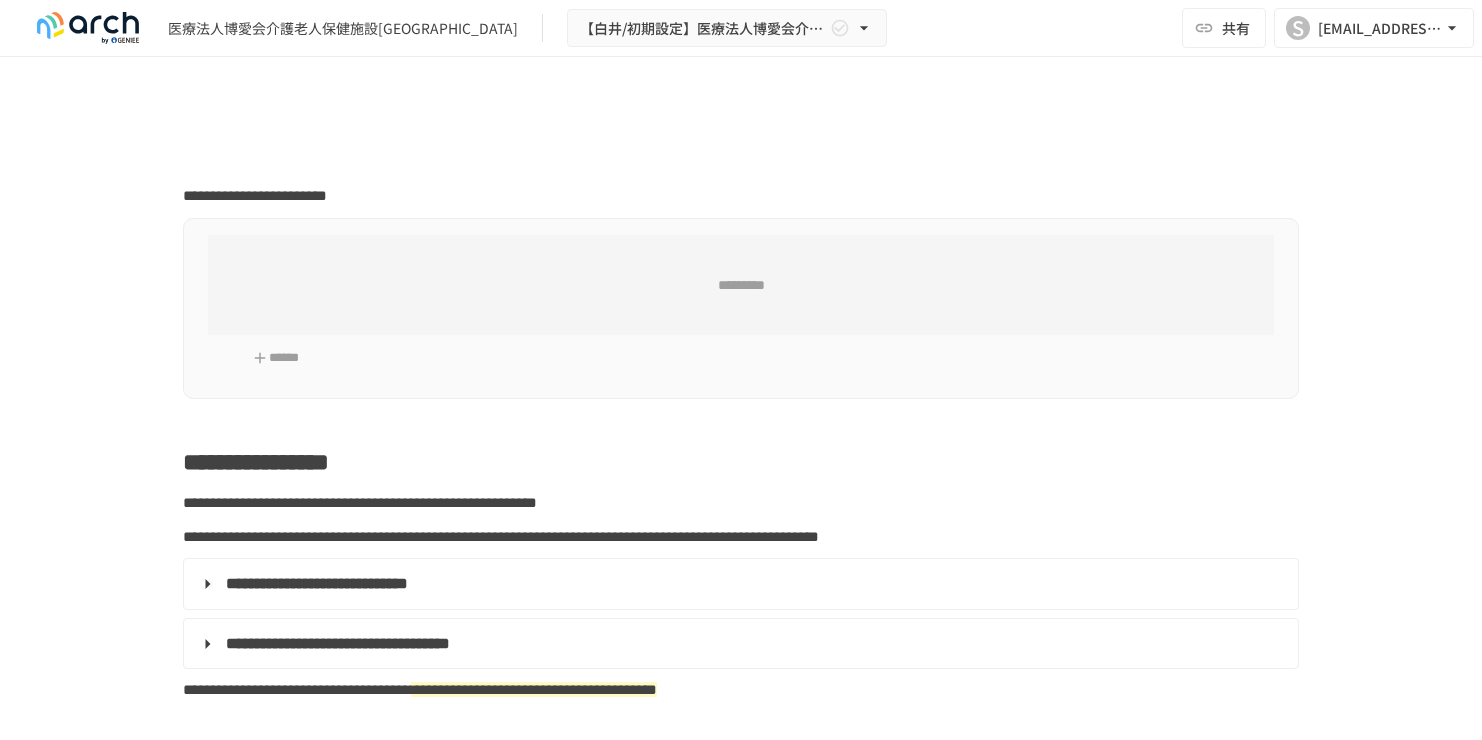 scroll, scrollTop: 0, scrollLeft: 0, axis: both 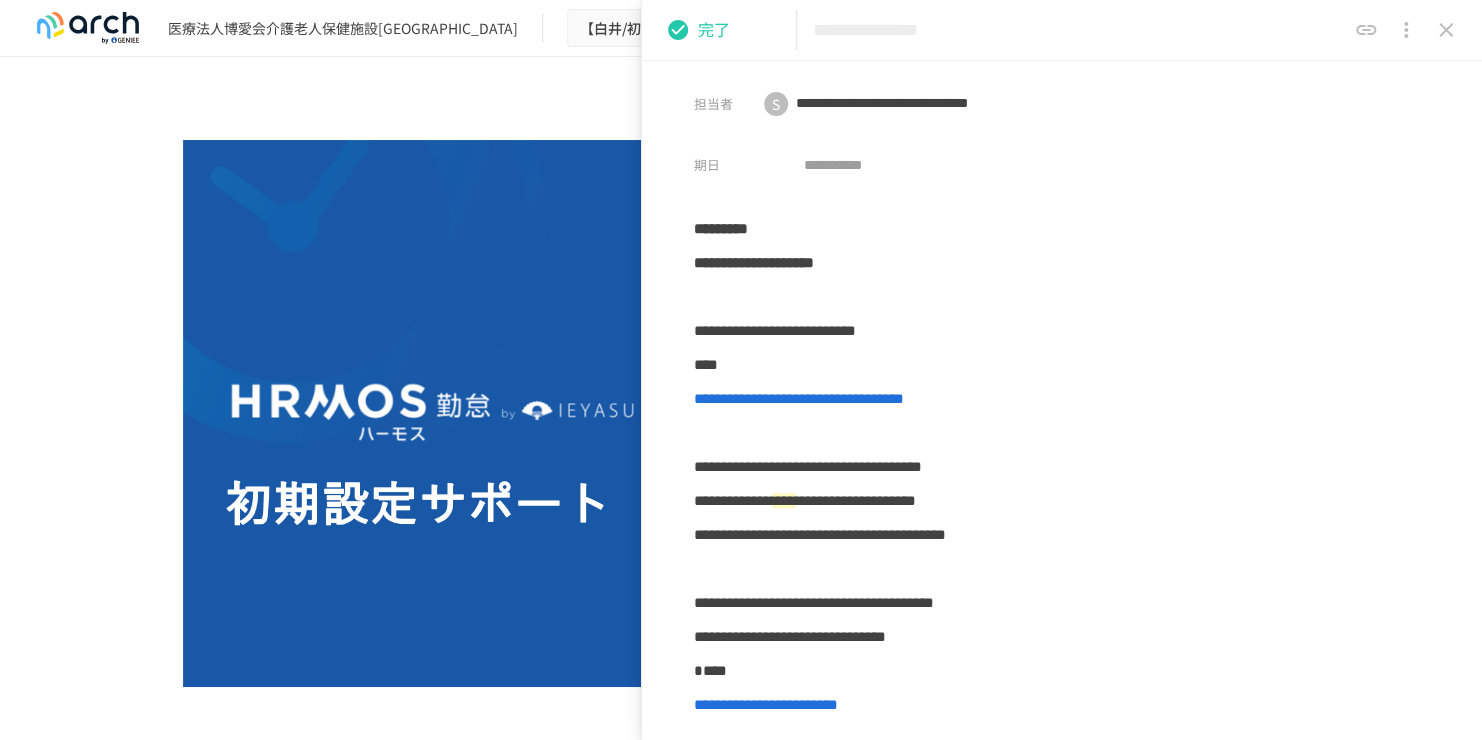 click on "**********" at bounding box center (741, 377) 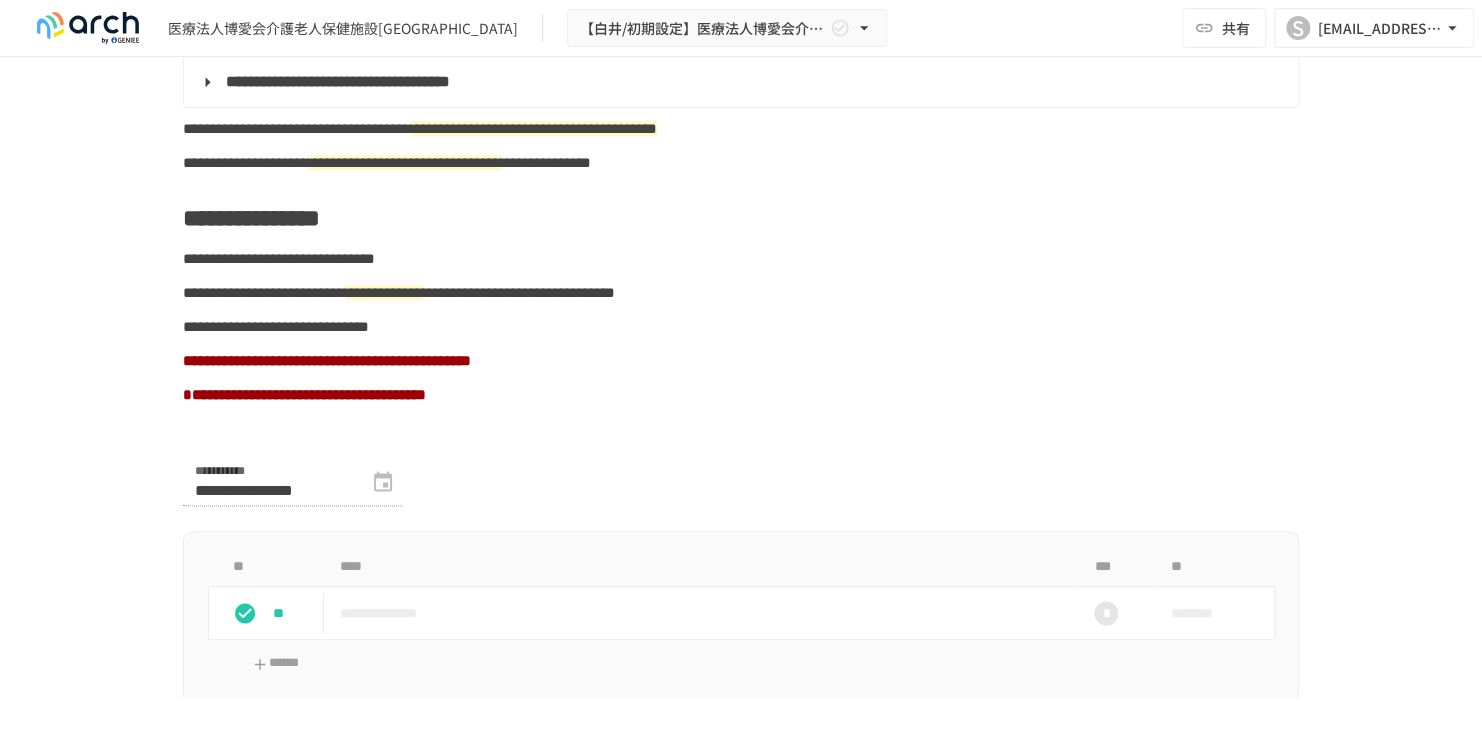 scroll, scrollTop: 1600, scrollLeft: 0, axis: vertical 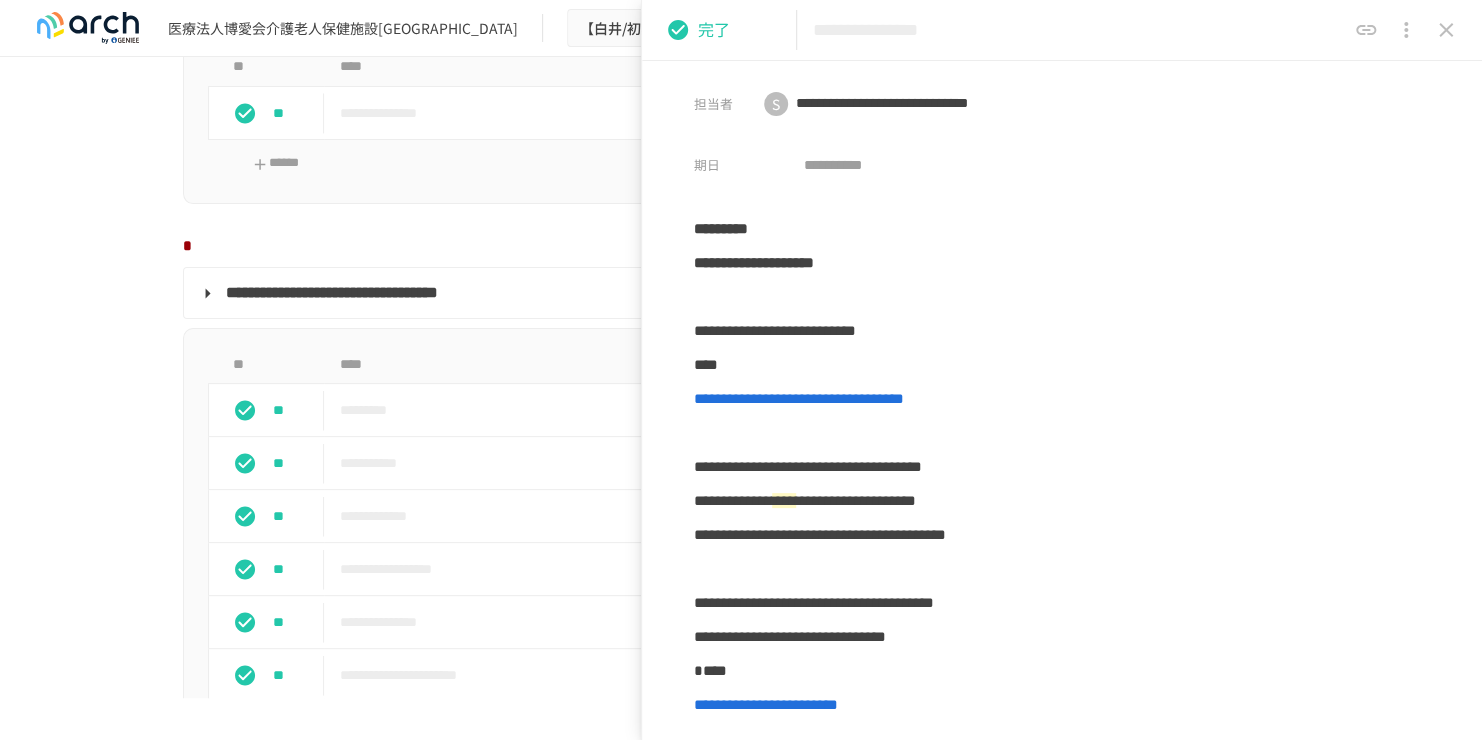 click 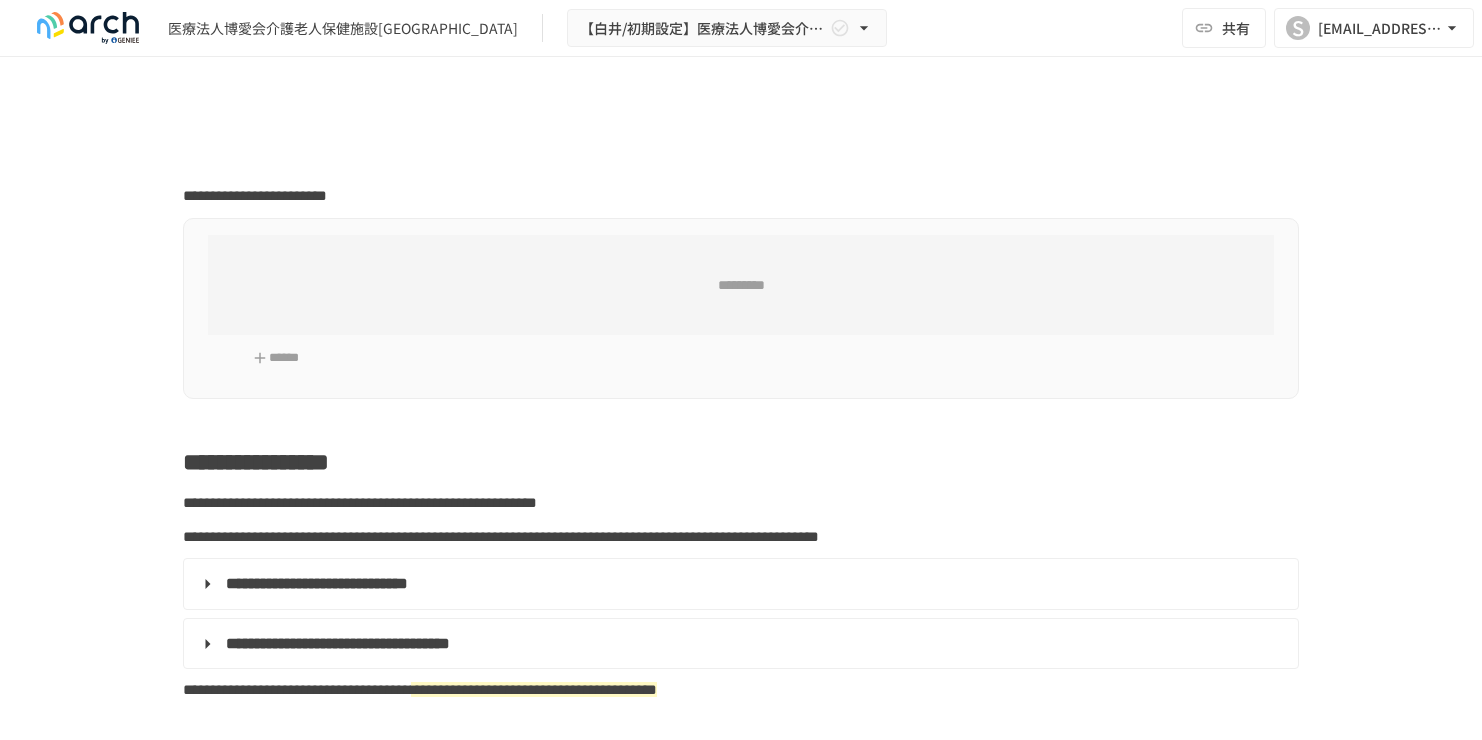 scroll, scrollTop: 0, scrollLeft: 0, axis: both 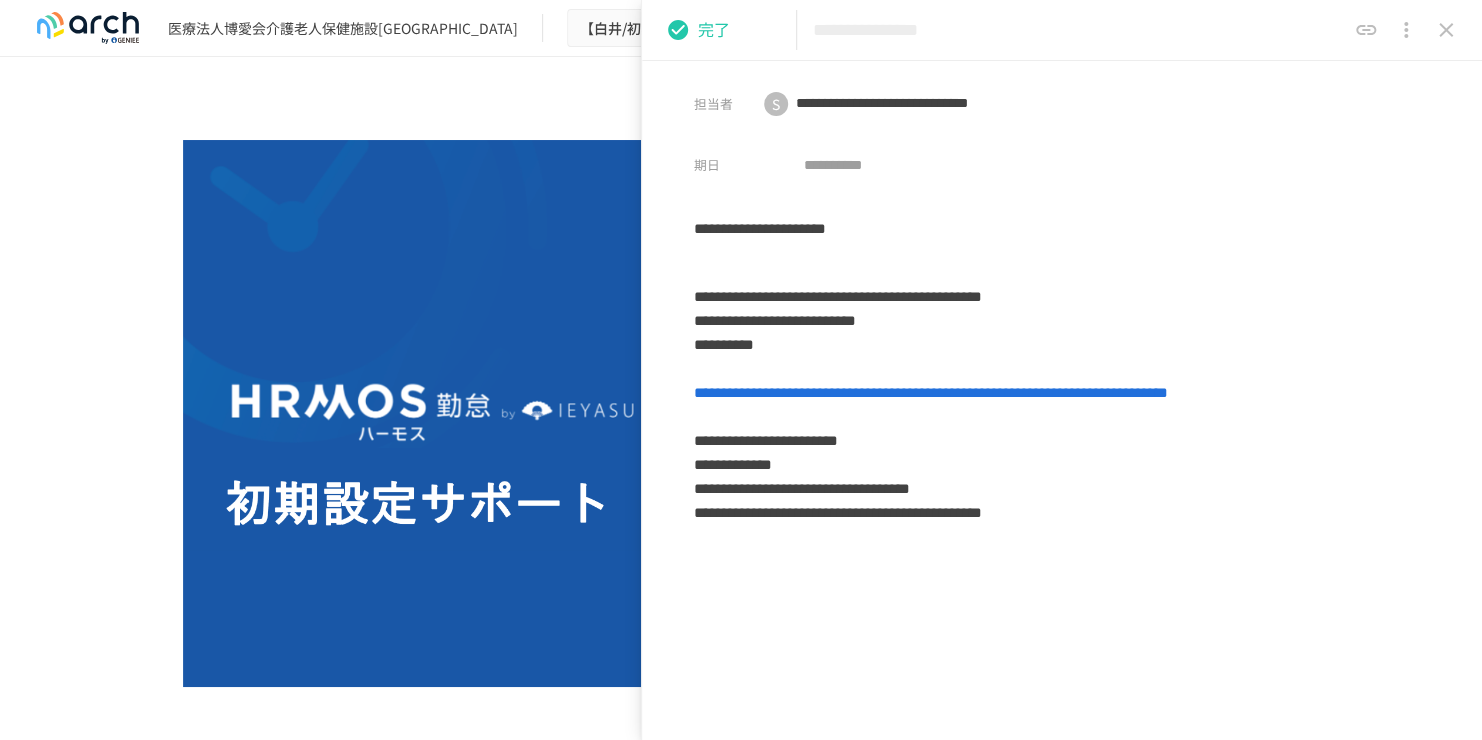 click on "**********" at bounding box center (741, 4010) 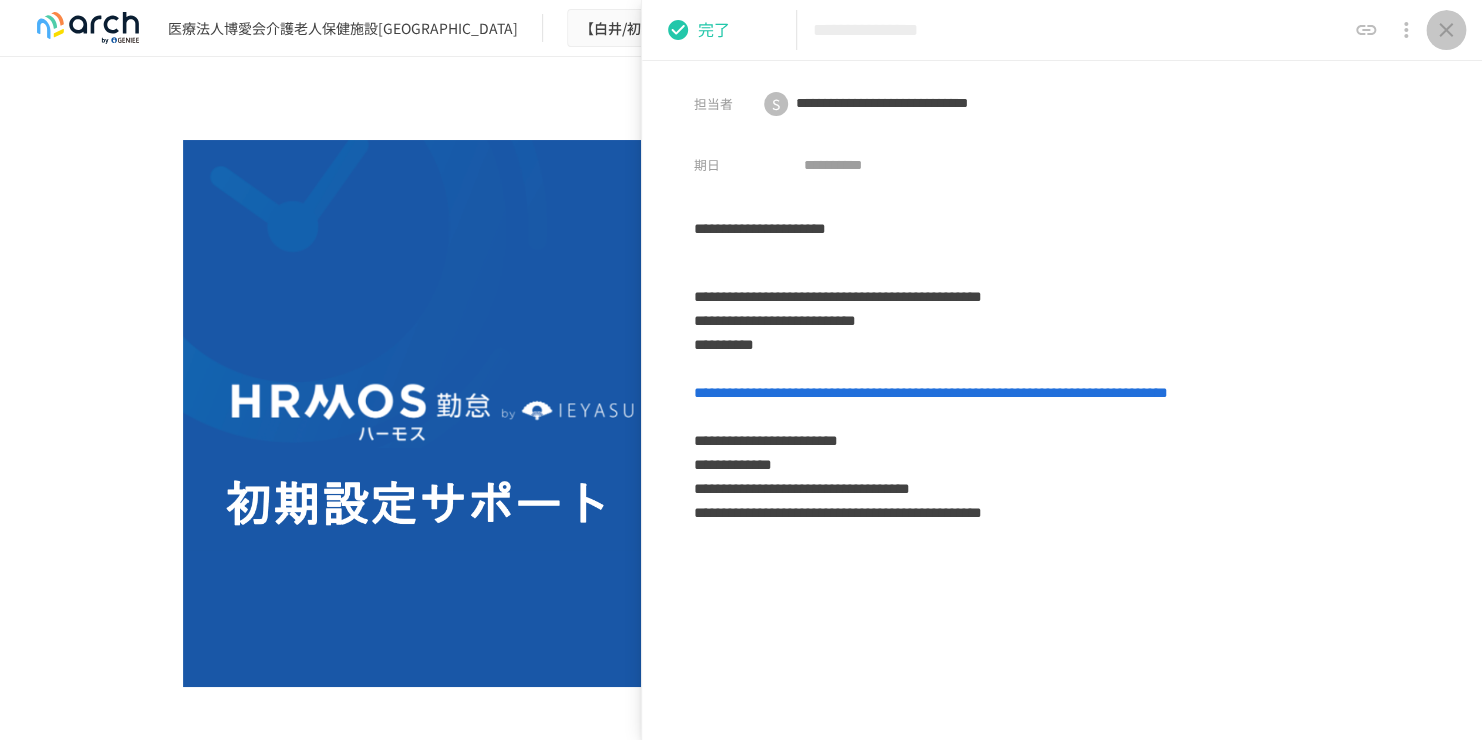 click 